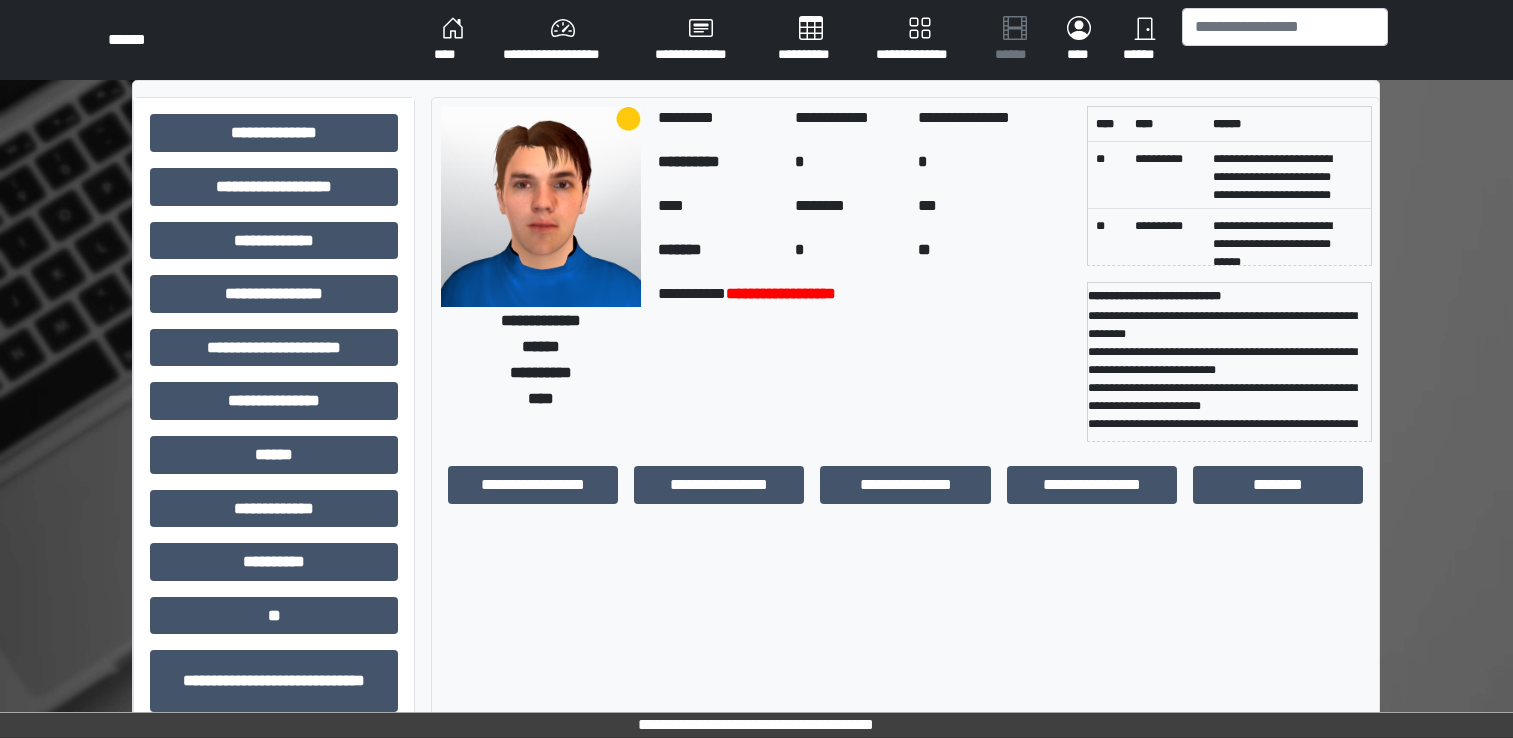 scroll, scrollTop: 0, scrollLeft: 0, axis: both 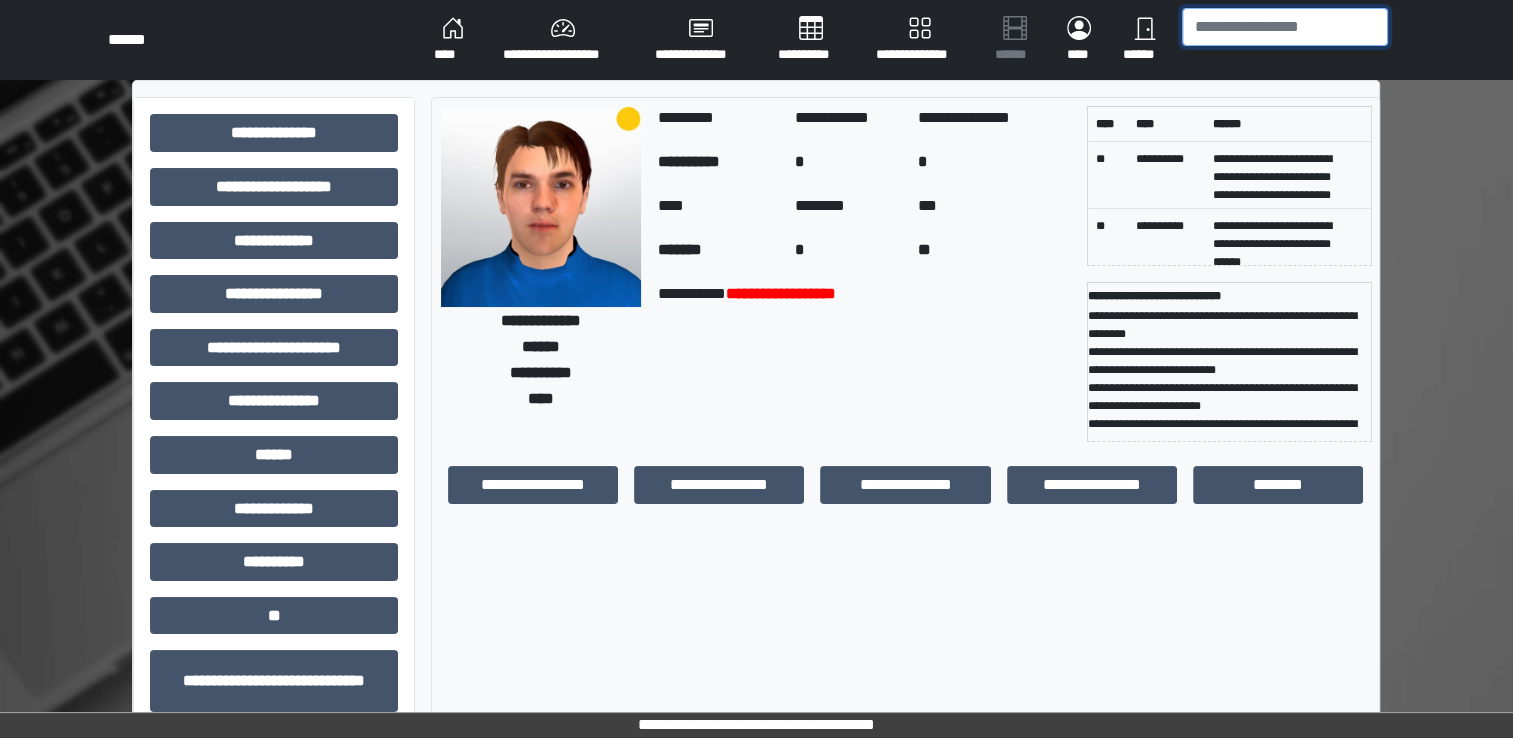 click at bounding box center [1285, 27] 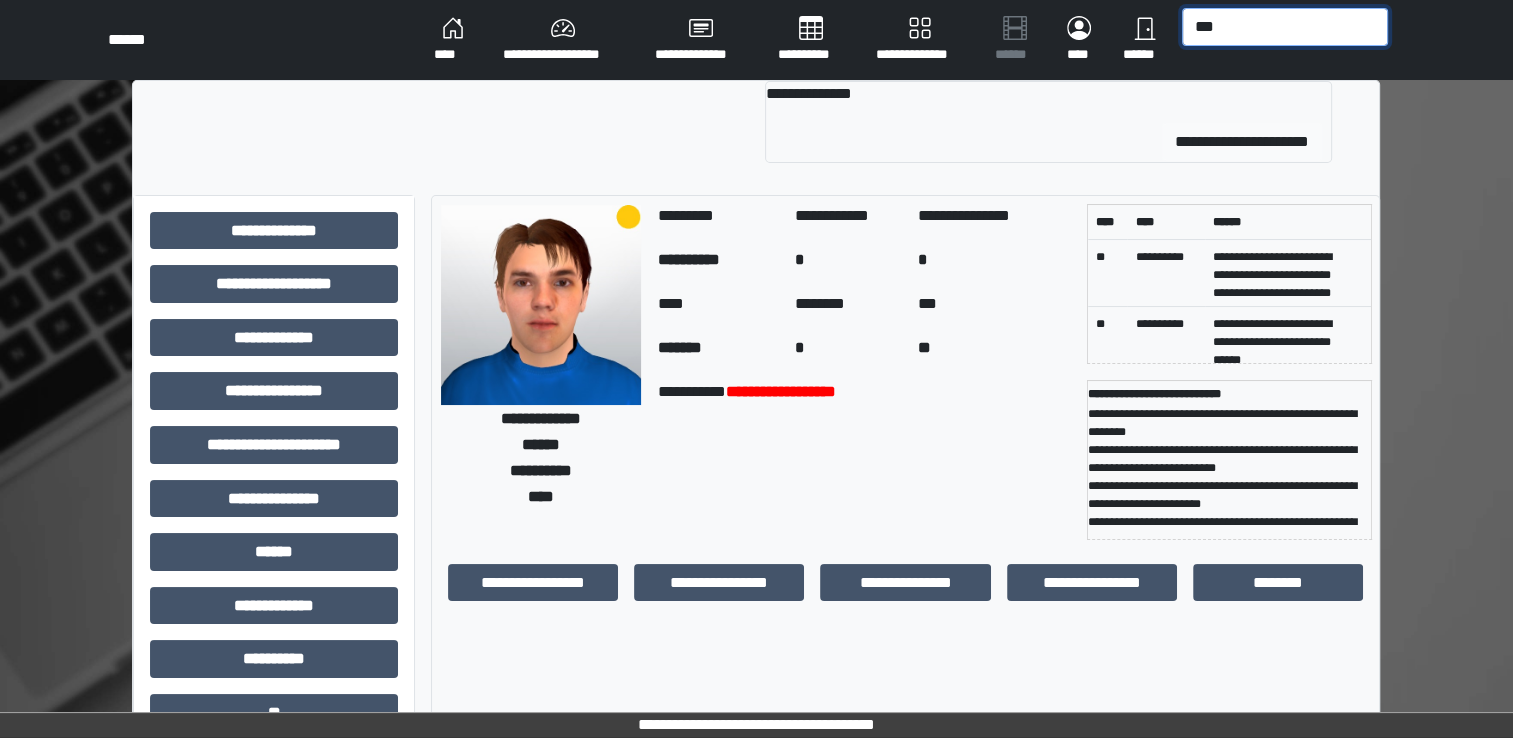 type on "***" 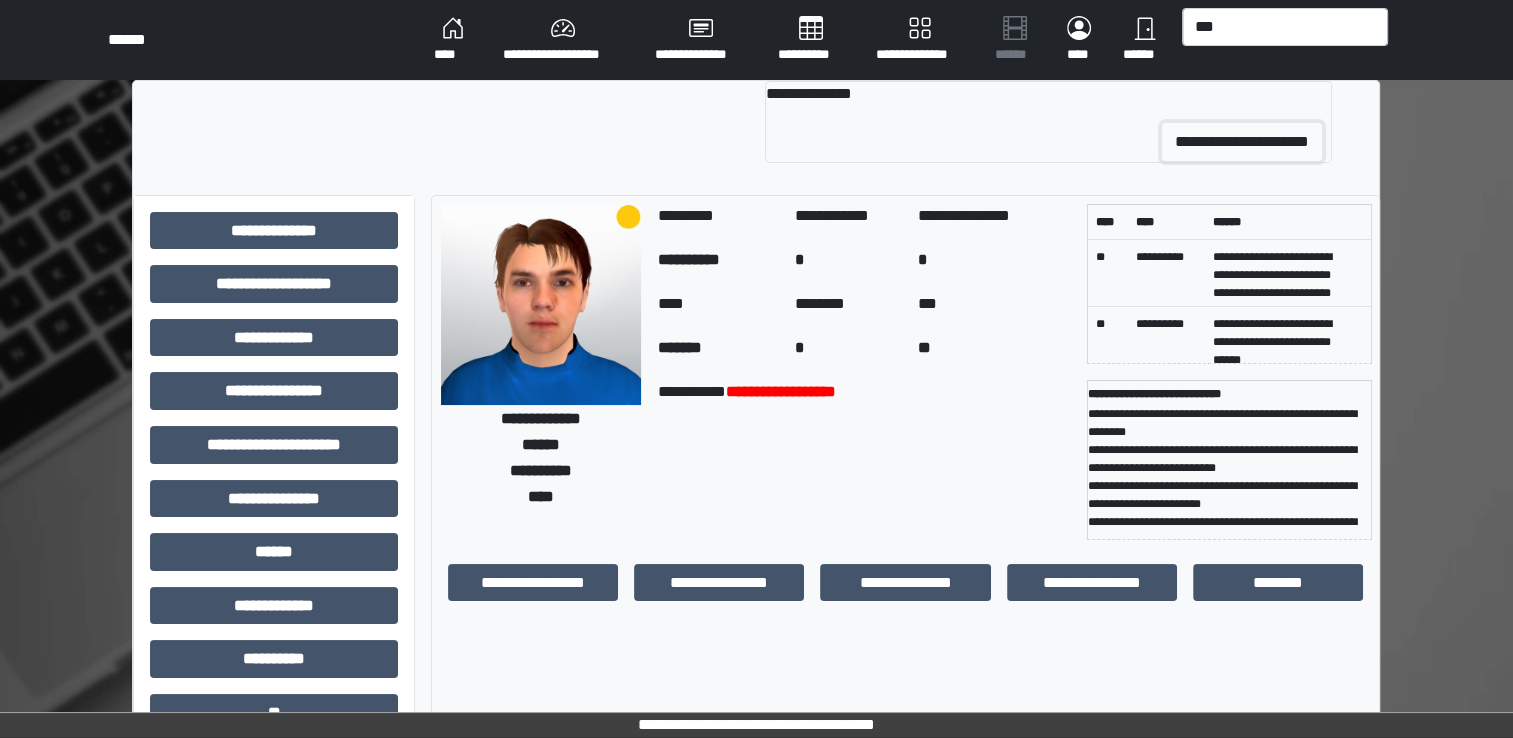 click on "**********" at bounding box center [1242, 142] 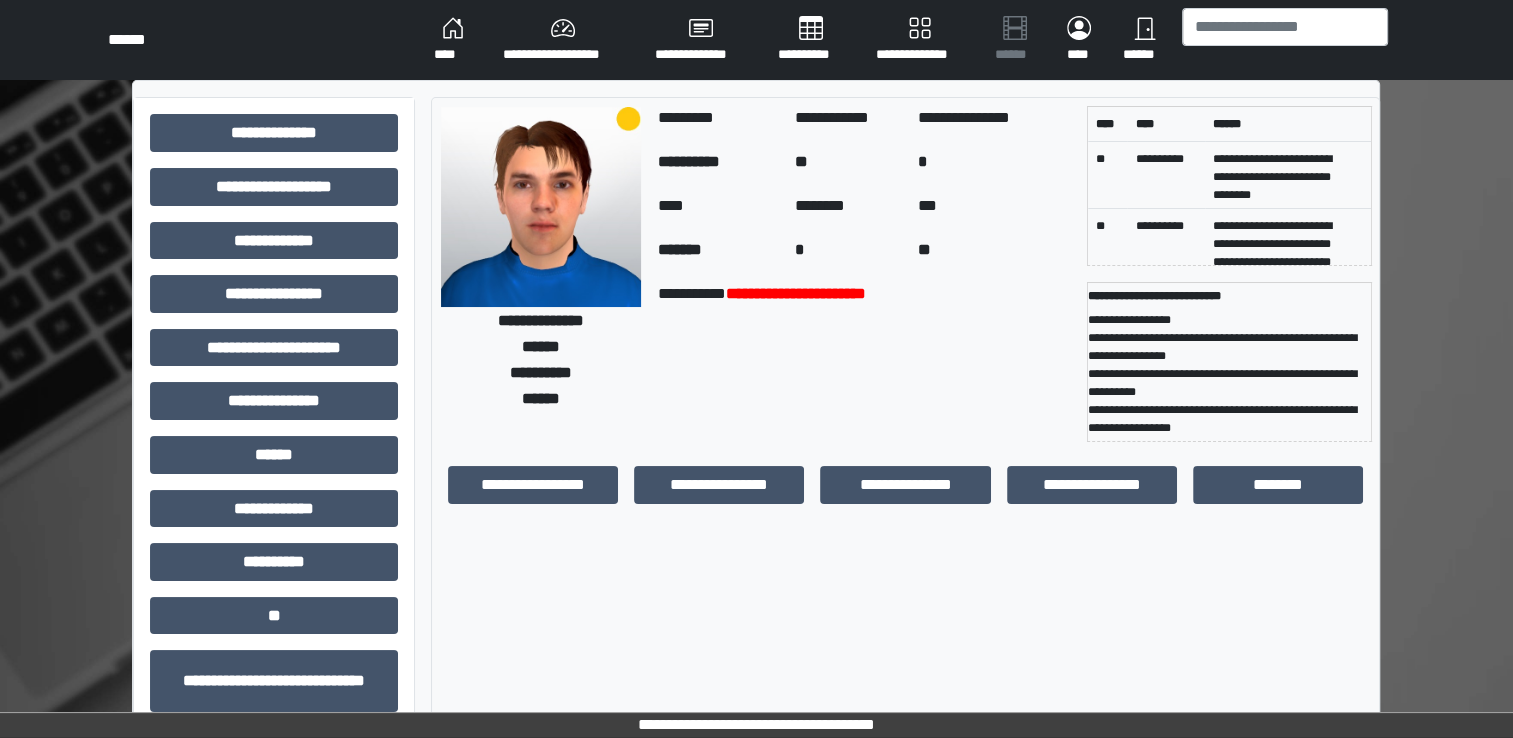 scroll, scrollTop: 19, scrollLeft: 0, axis: vertical 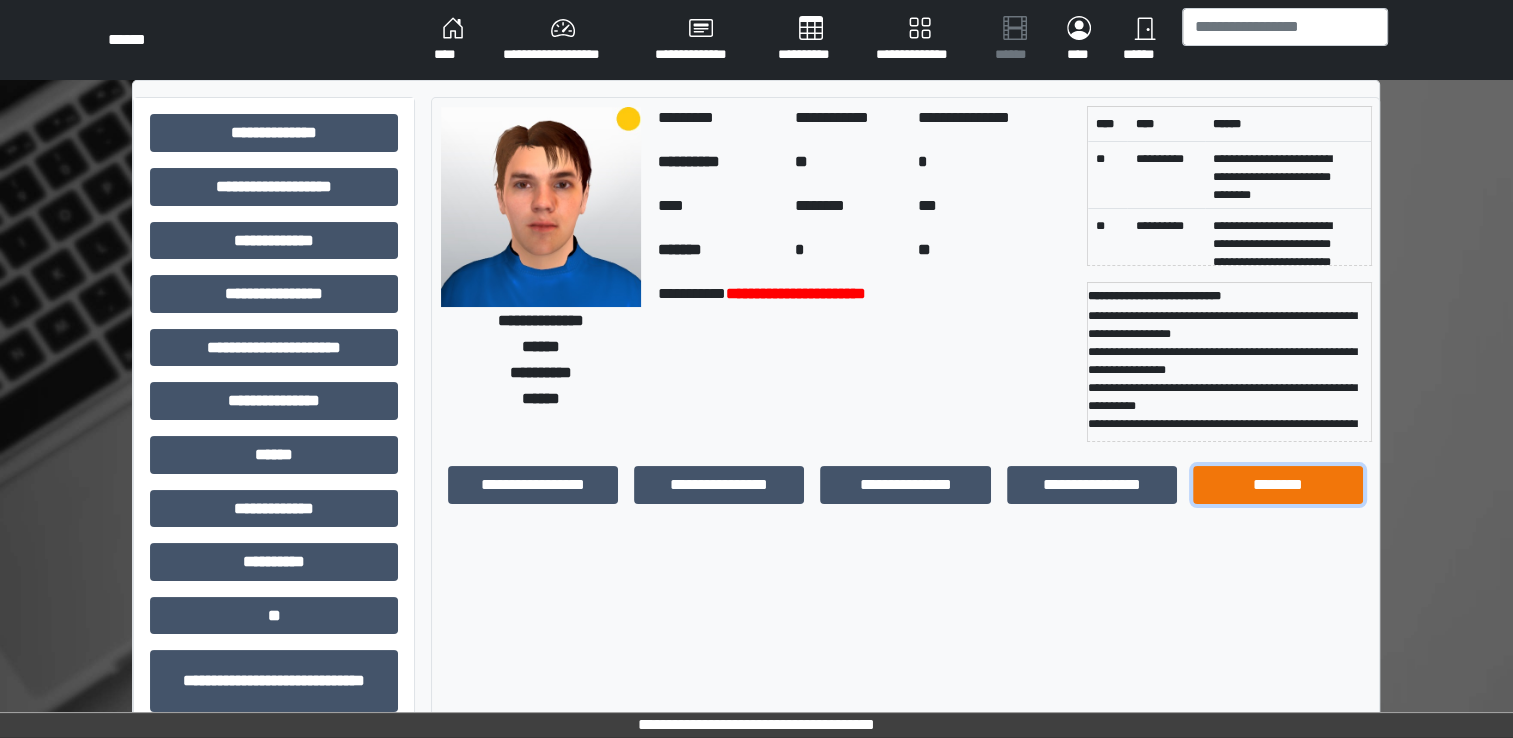 click on "********" at bounding box center [1278, 485] 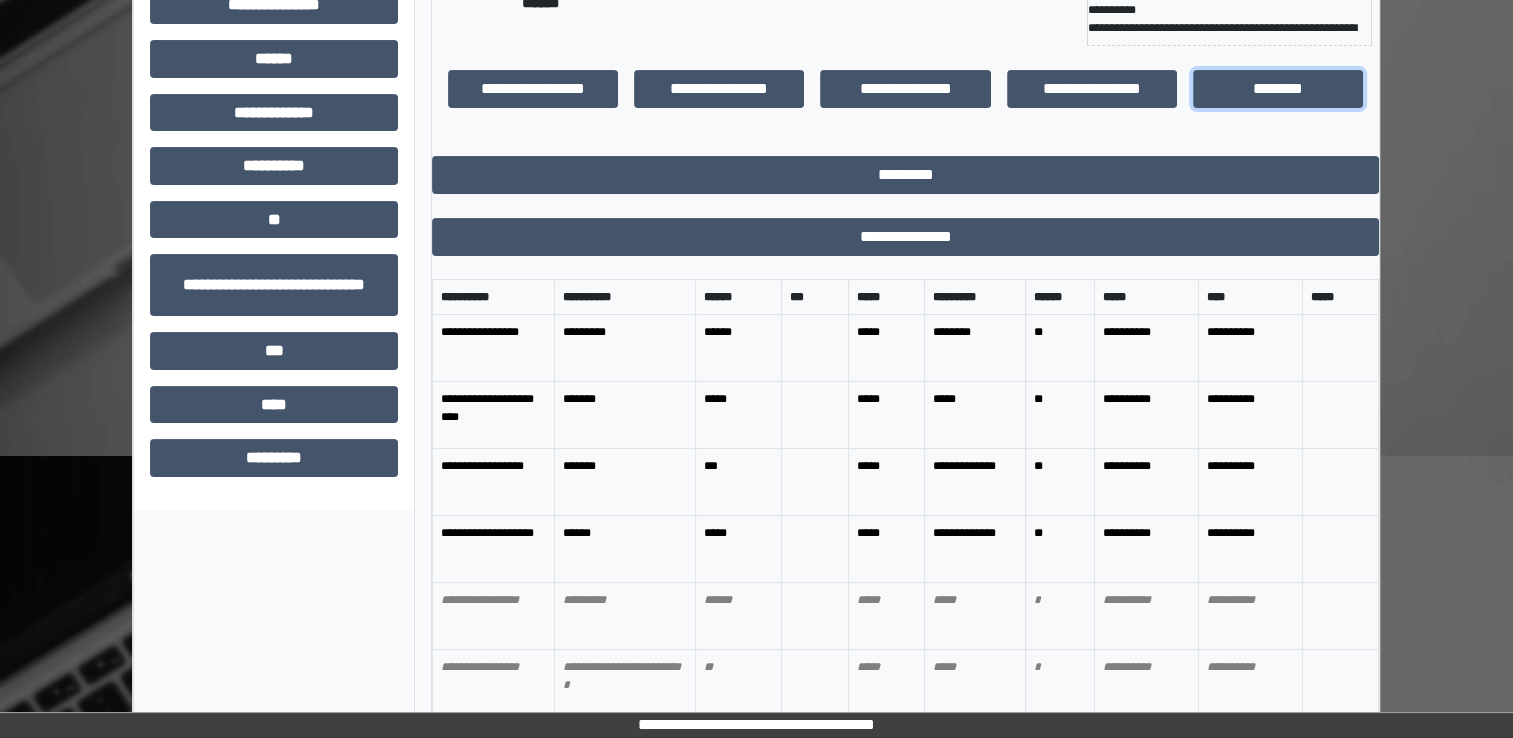 scroll, scrollTop: 392, scrollLeft: 0, axis: vertical 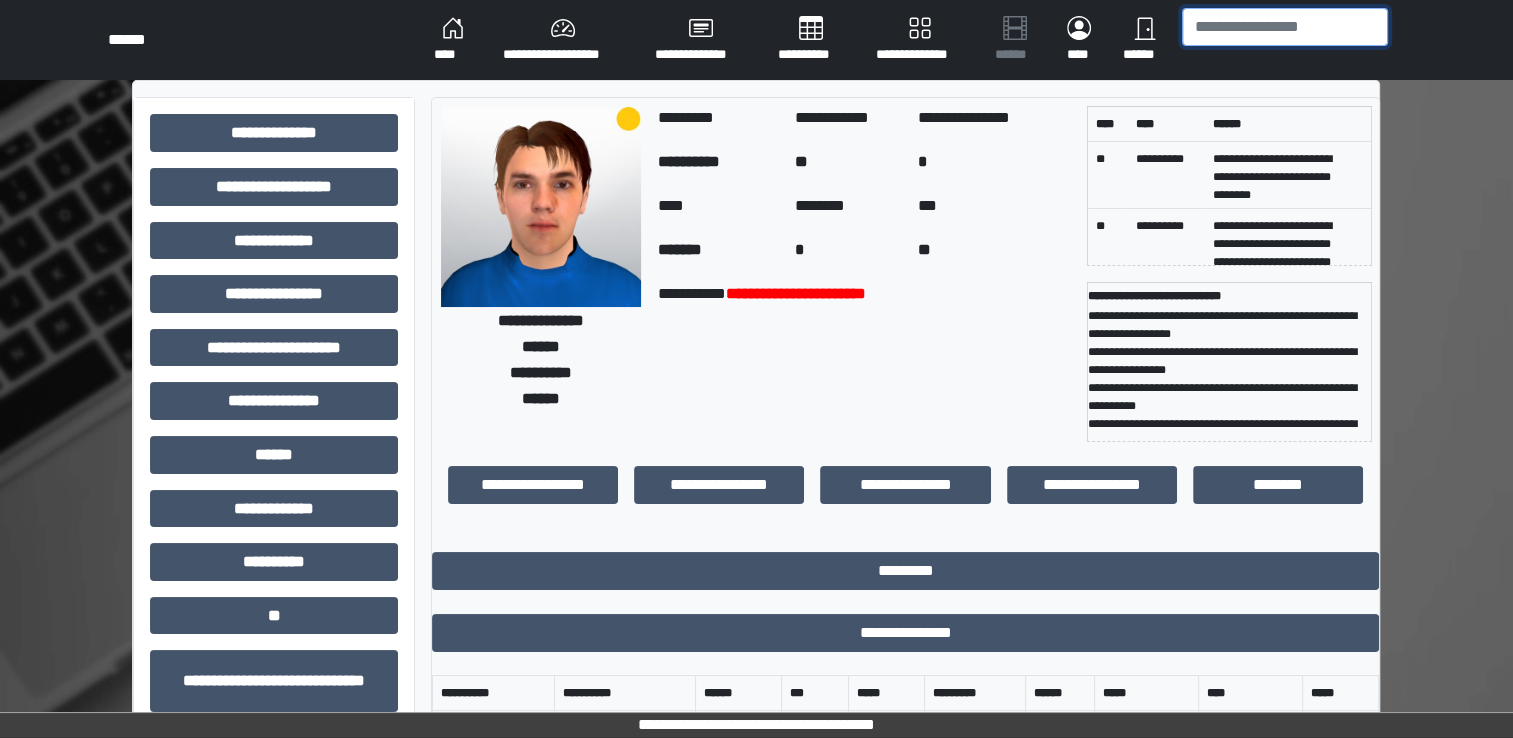 click at bounding box center [1285, 27] 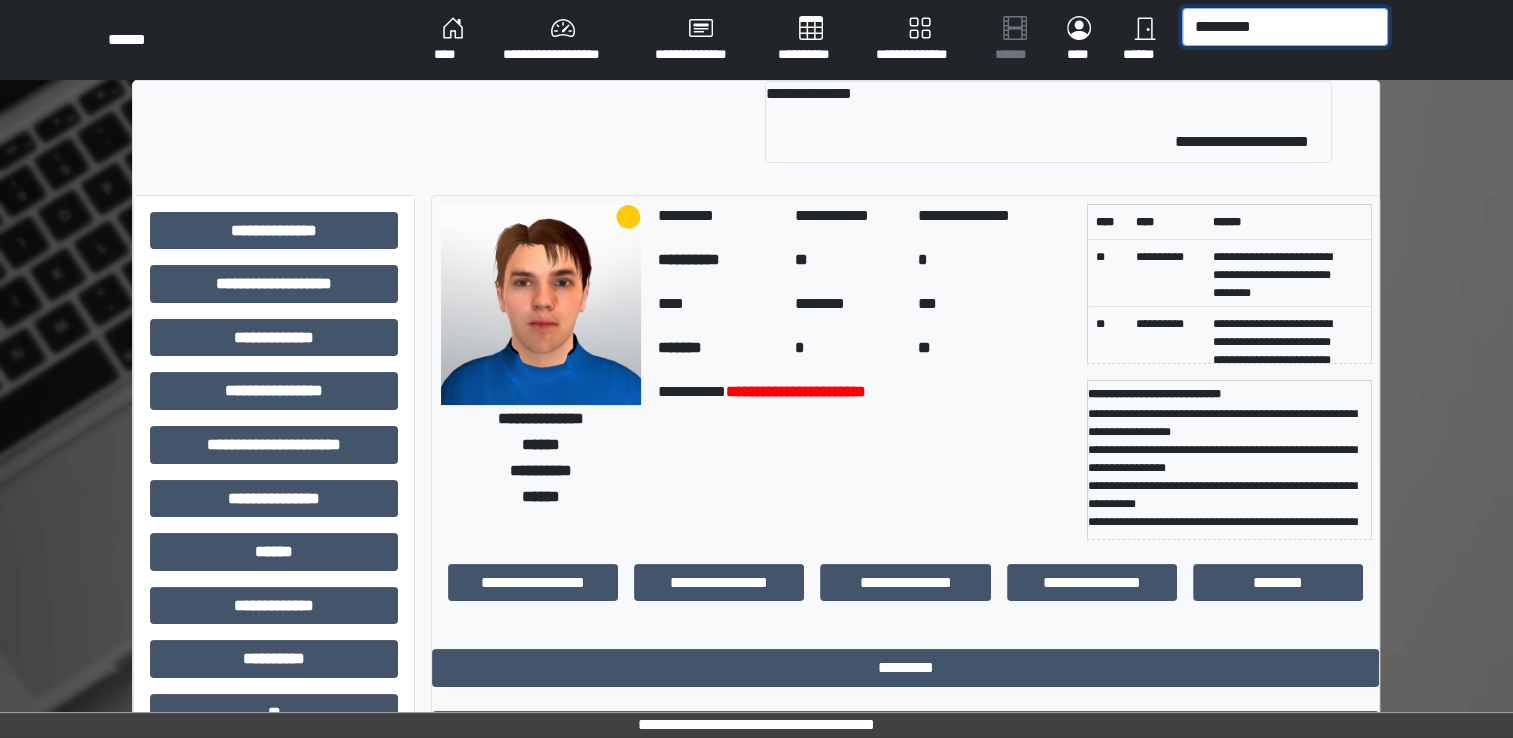 type on "*********" 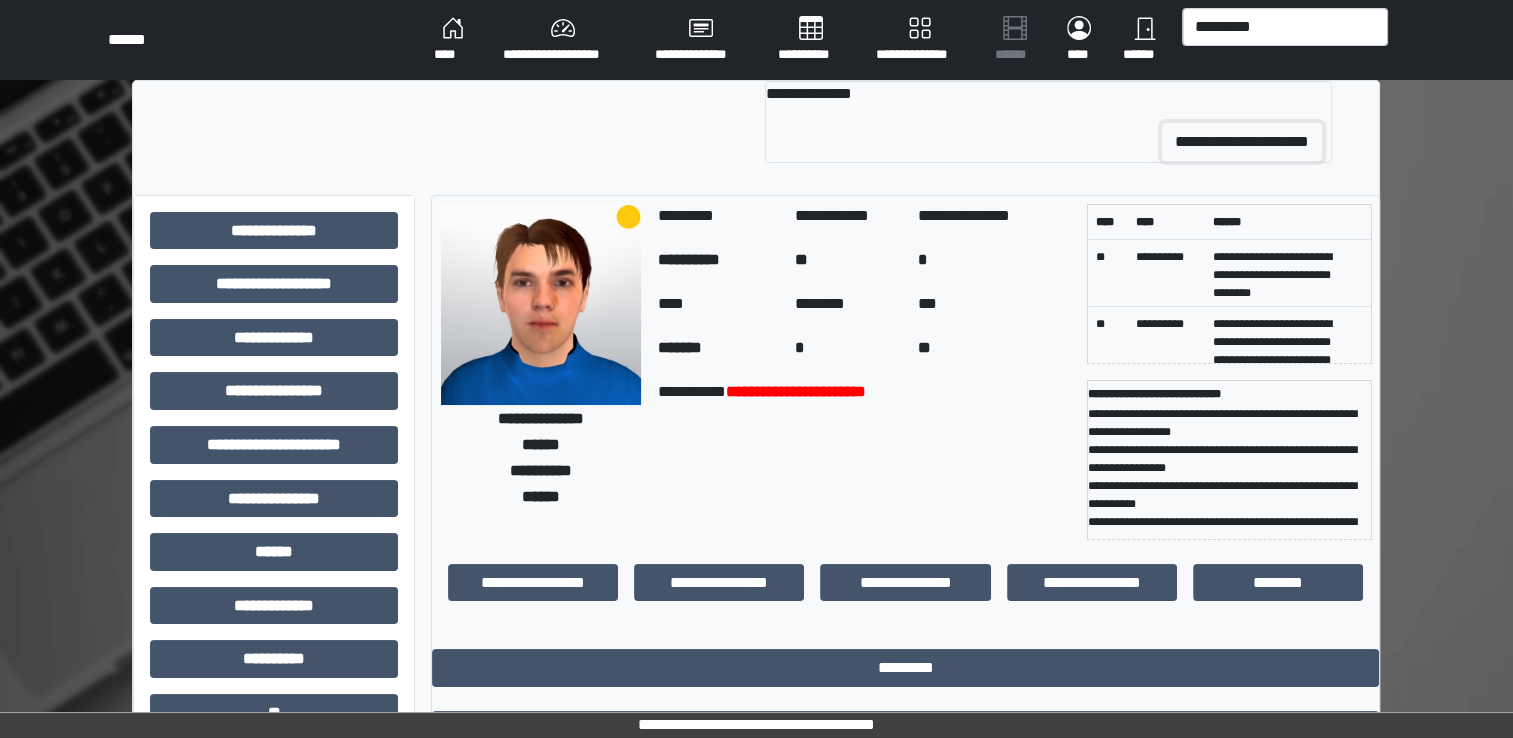 click on "**********" at bounding box center [1242, 142] 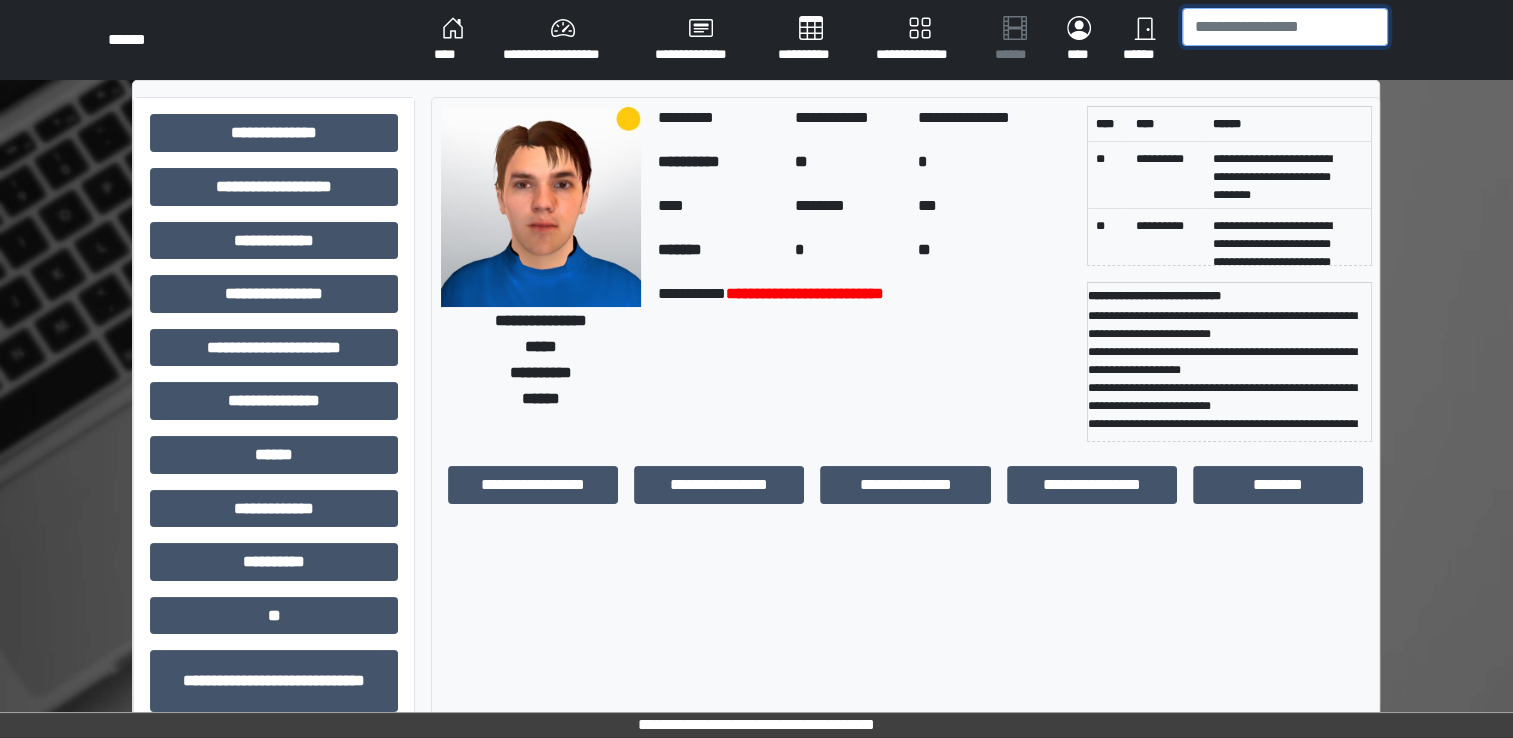 click at bounding box center [1285, 27] 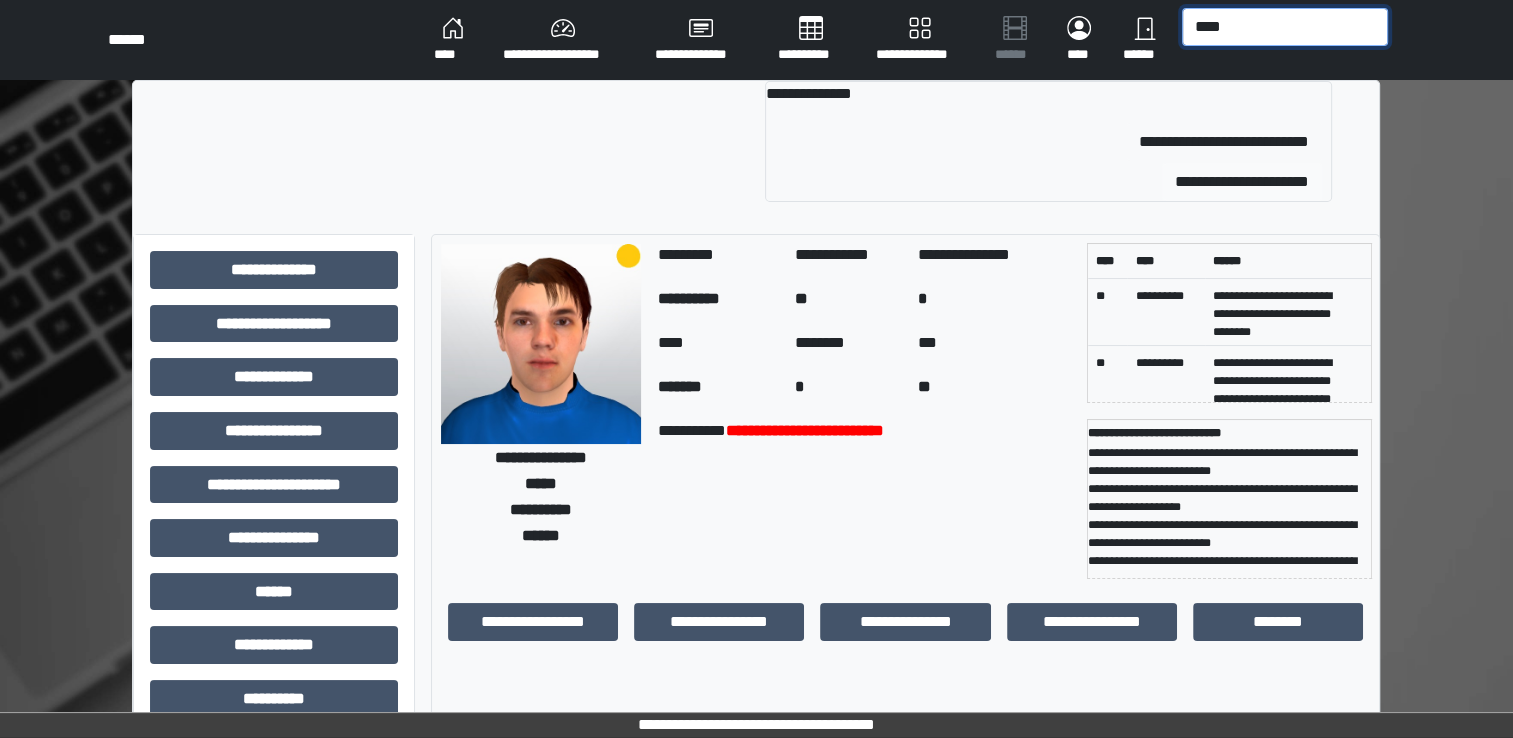 type on "****" 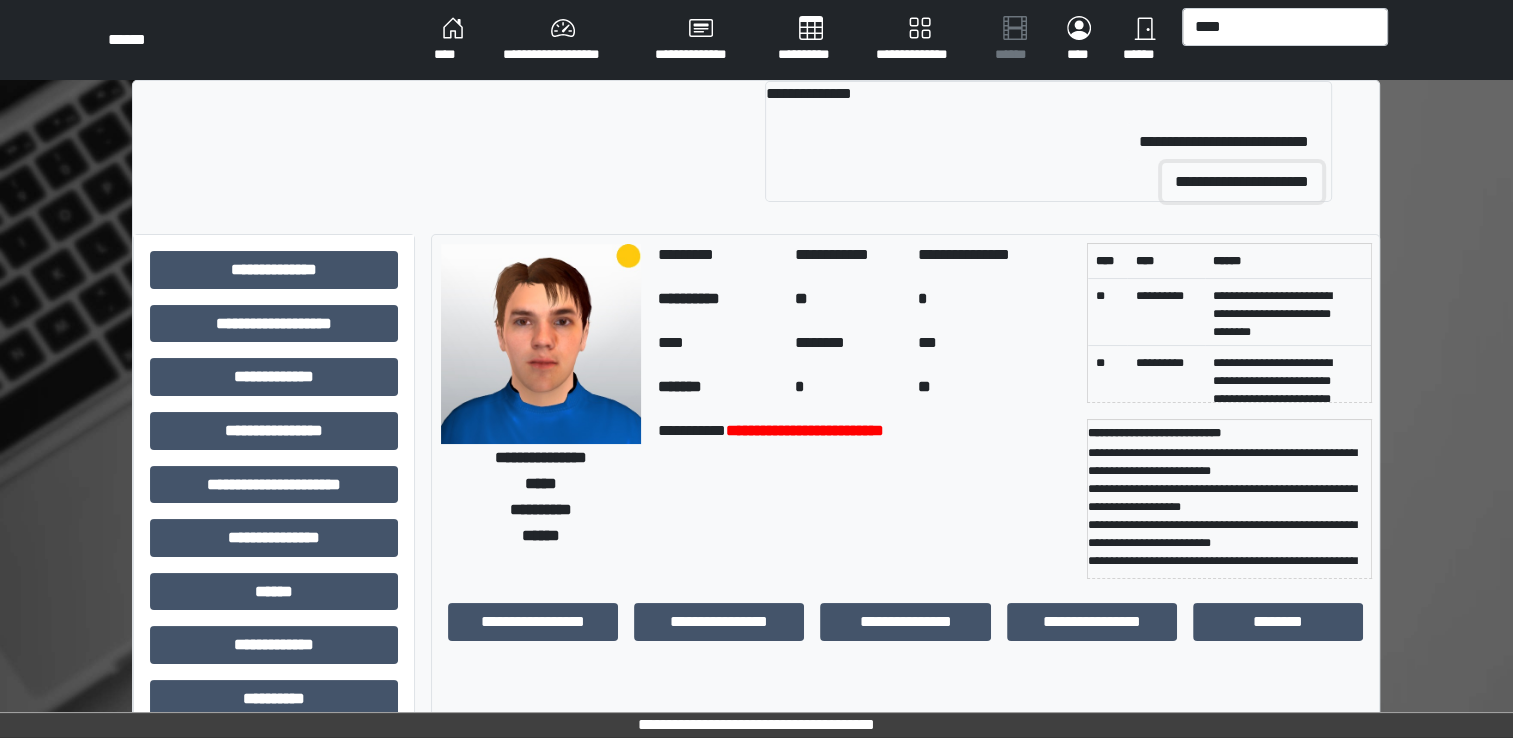 click on "**********" at bounding box center [1242, 182] 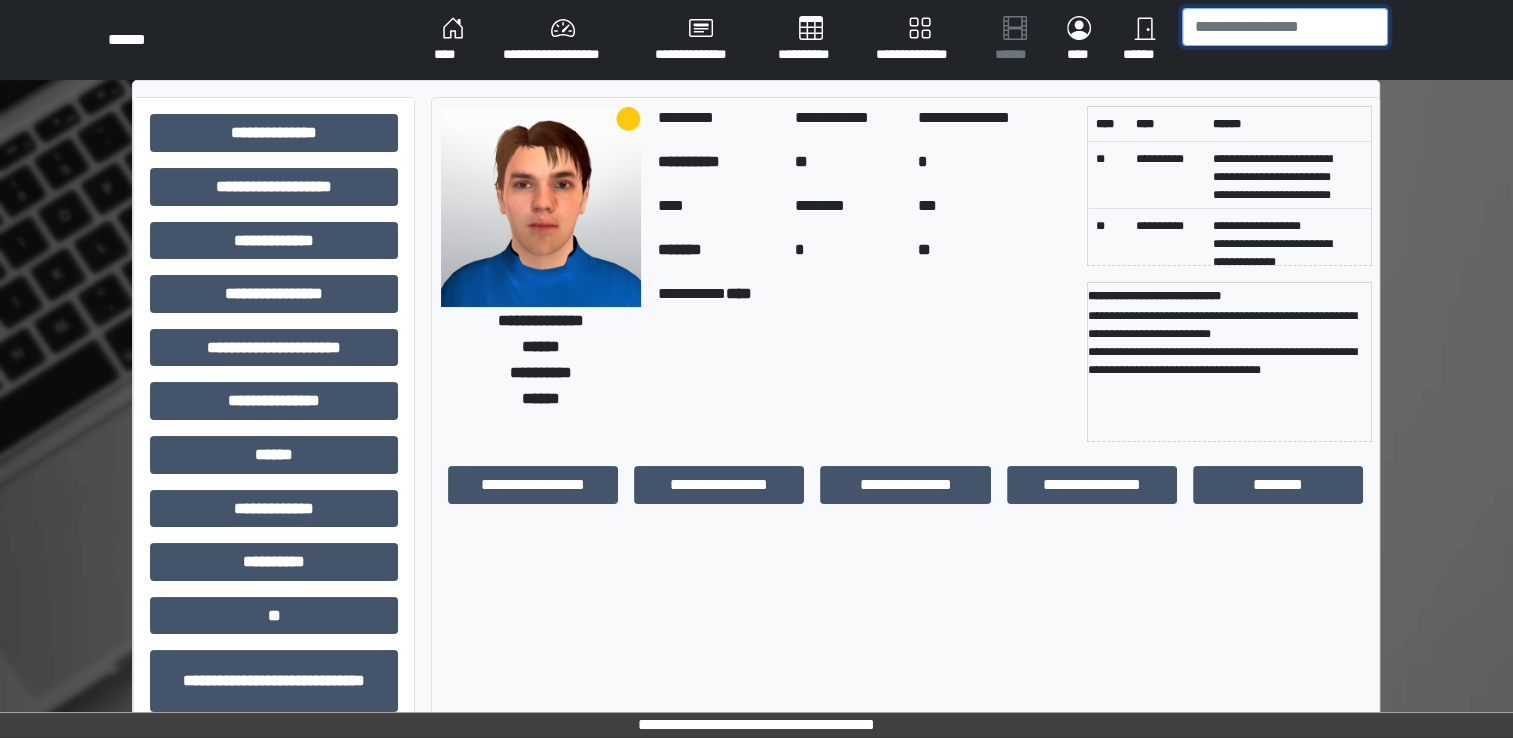click at bounding box center (1285, 27) 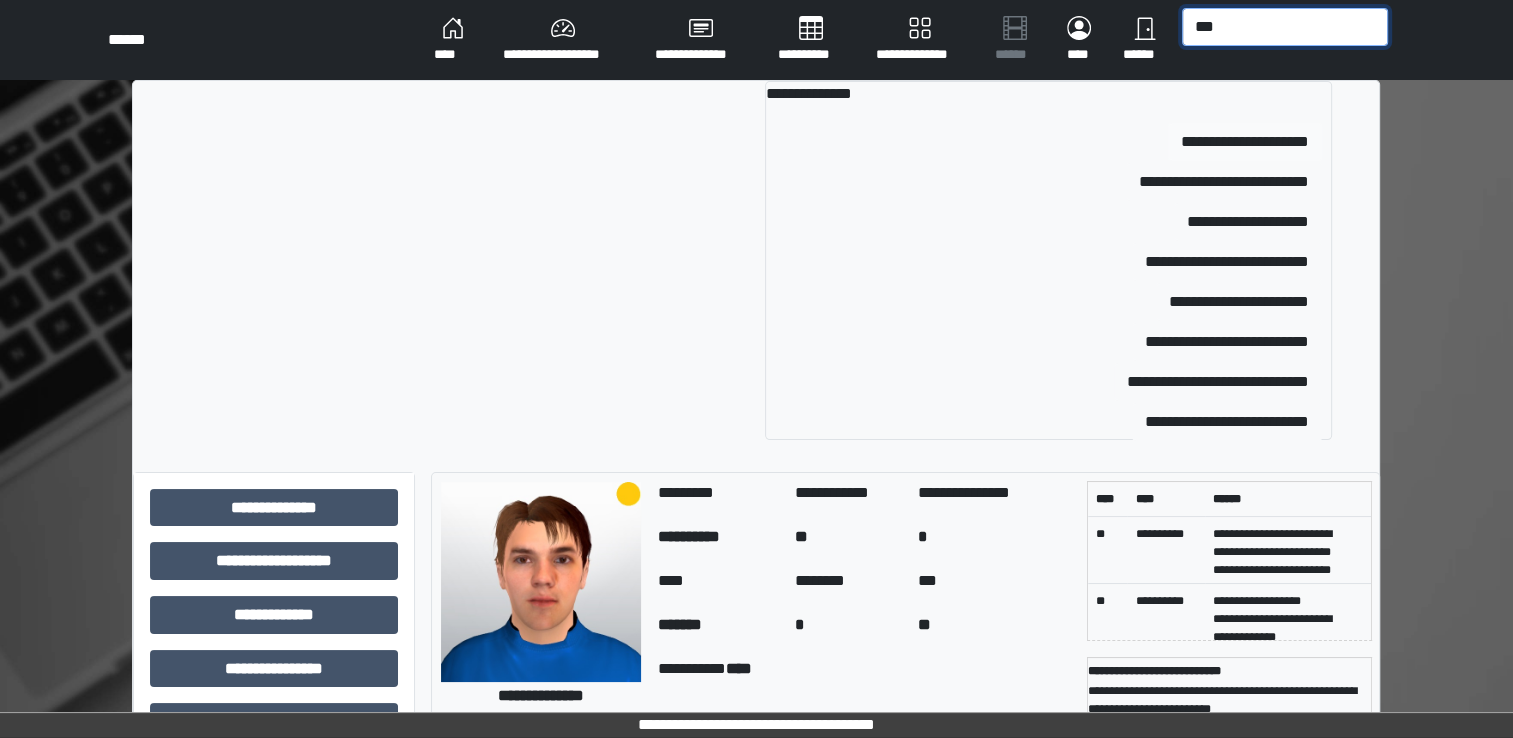 type on "***" 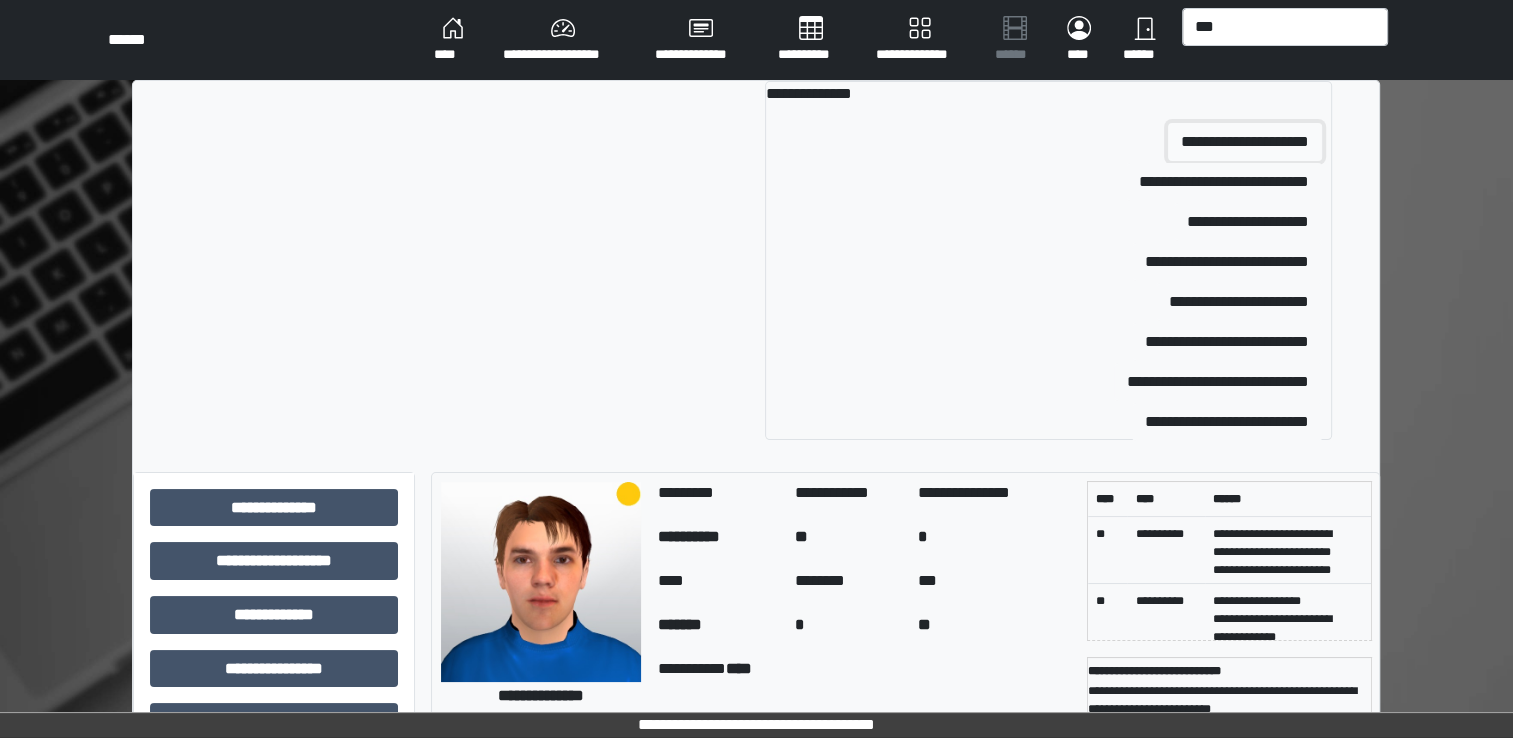click on "**********" at bounding box center (1245, 142) 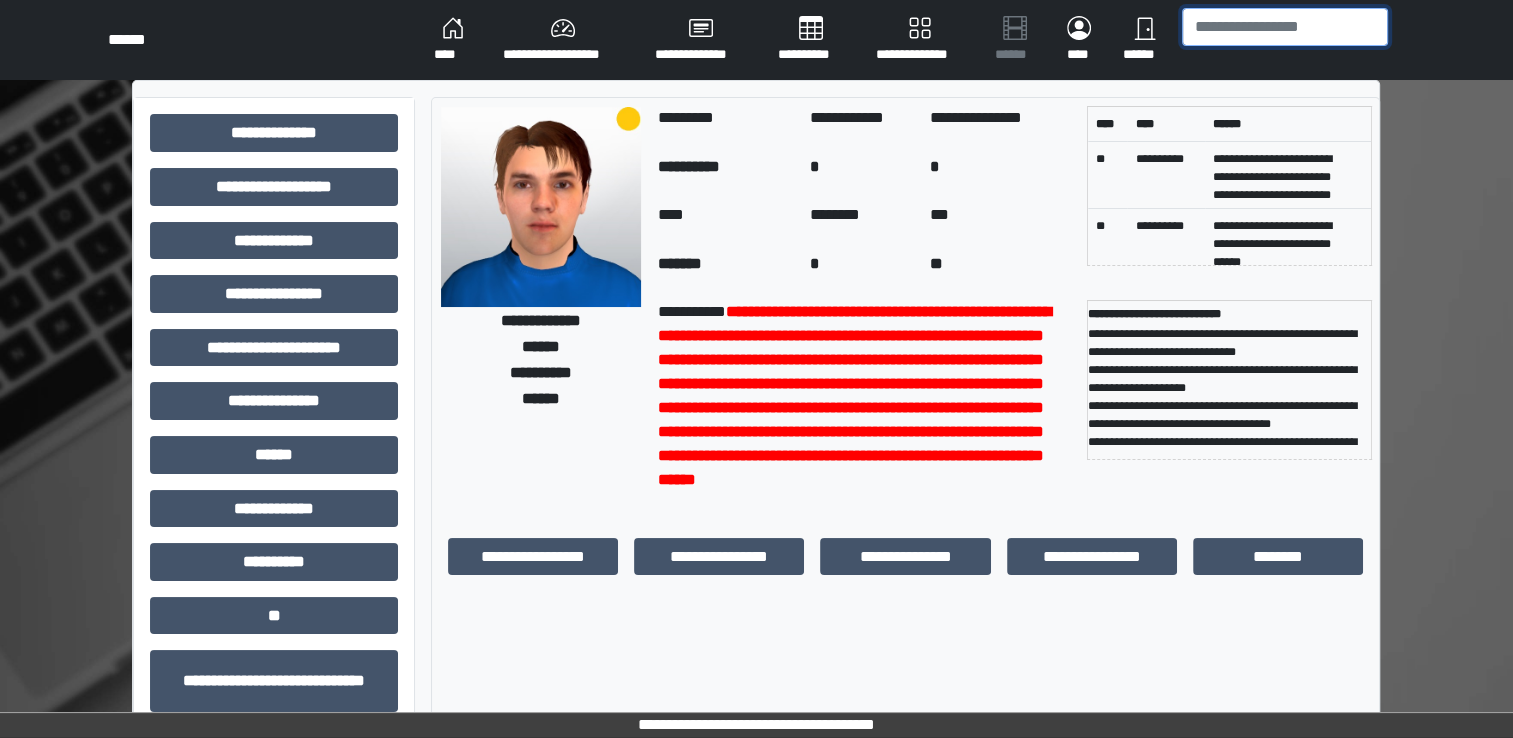 click at bounding box center [1285, 27] 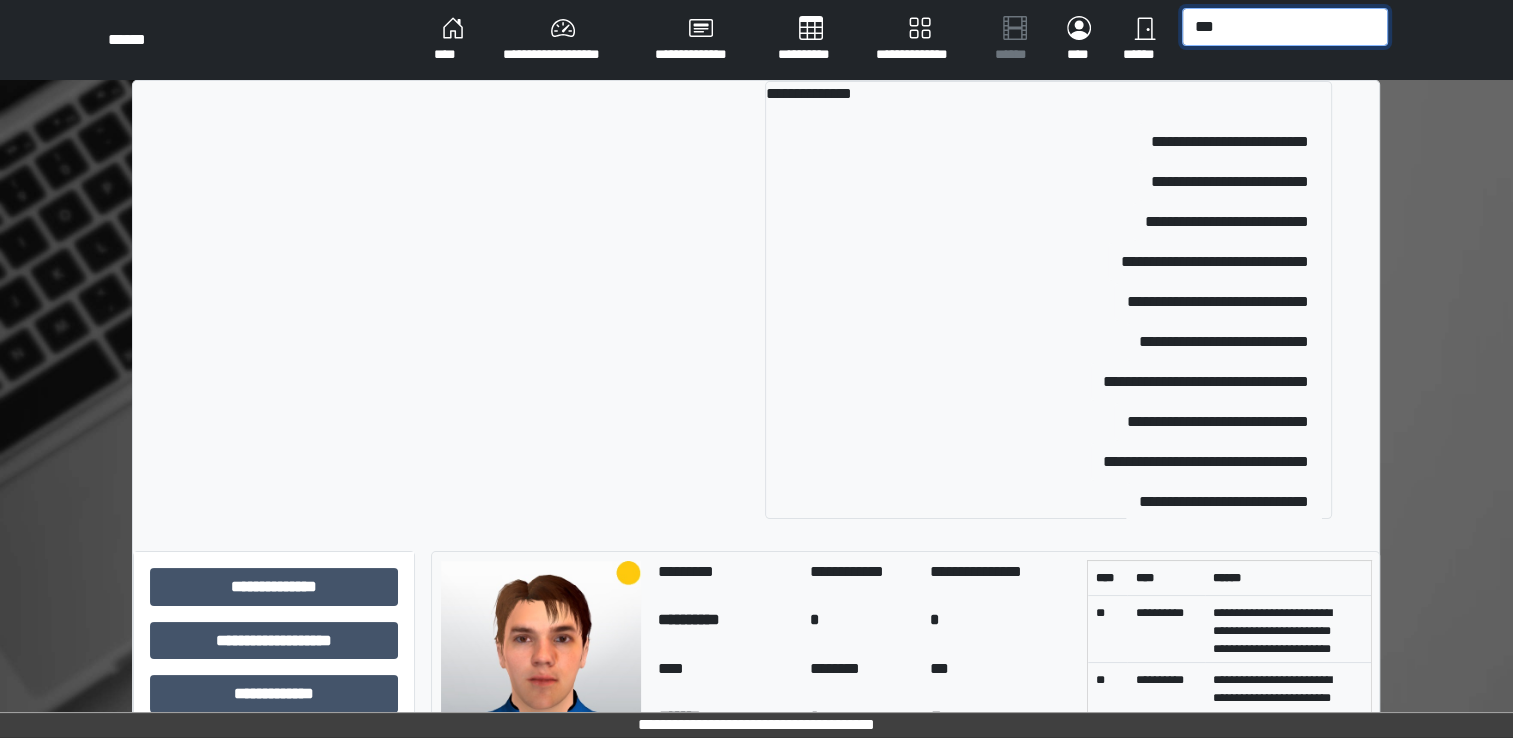 click on "***" at bounding box center [1285, 27] 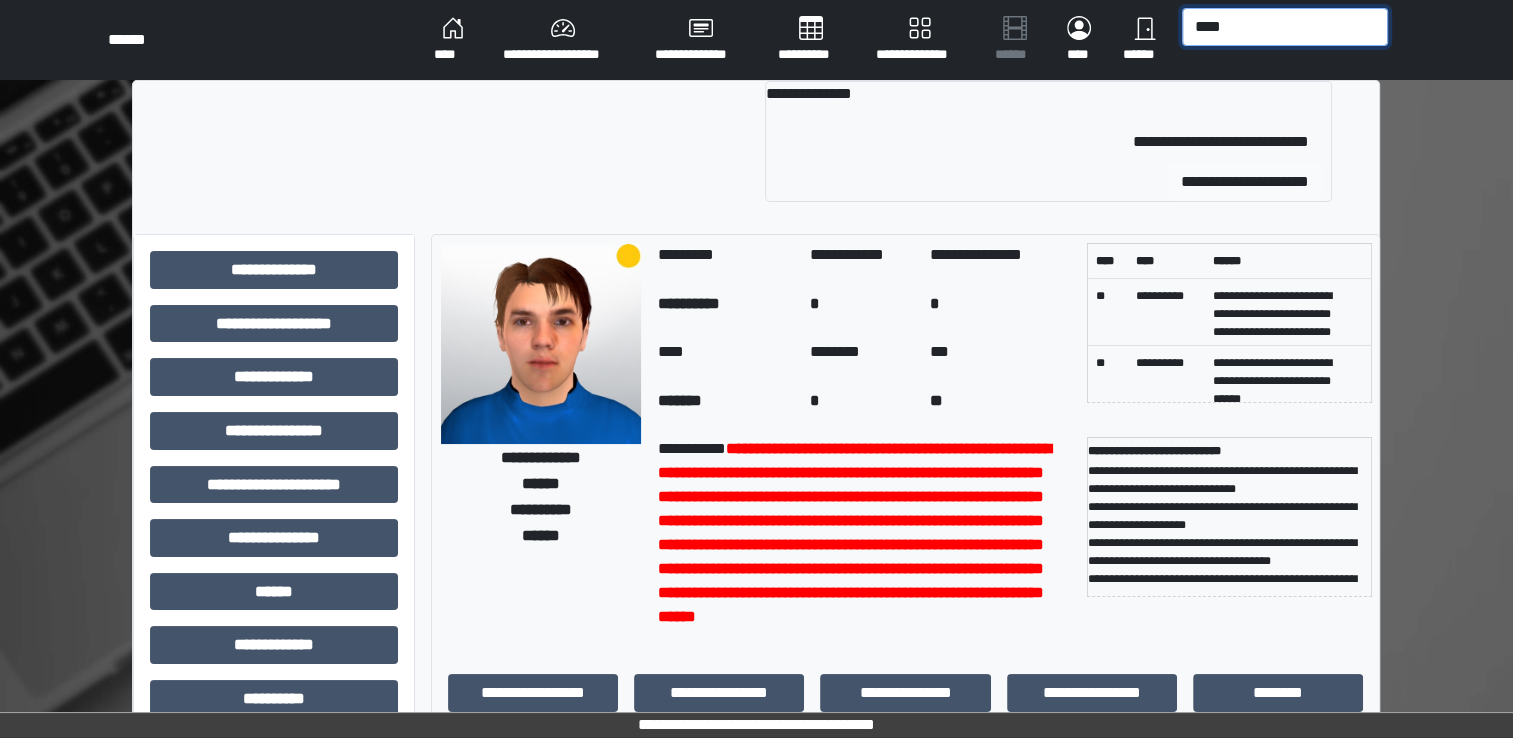 type on "****" 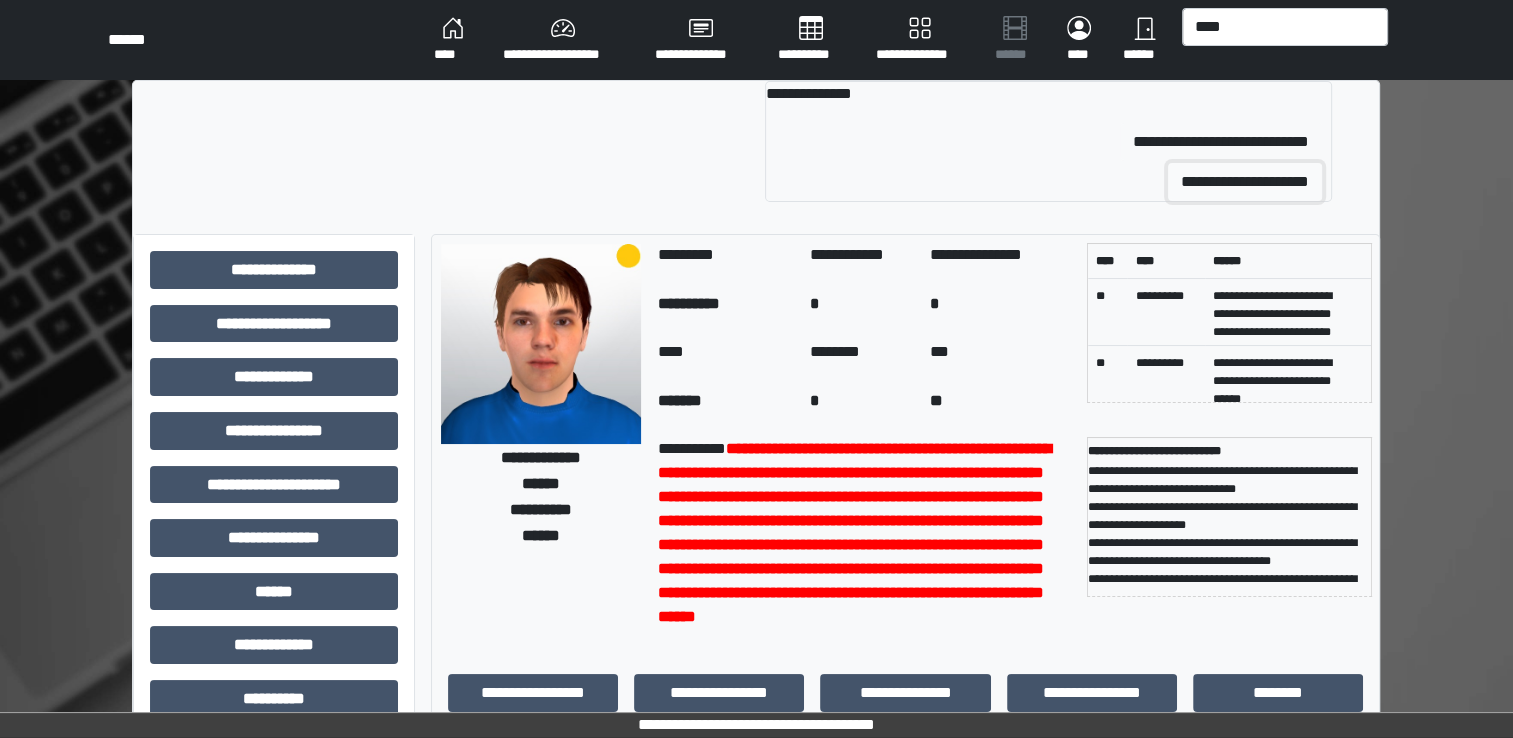 click on "**********" at bounding box center [1245, 182] 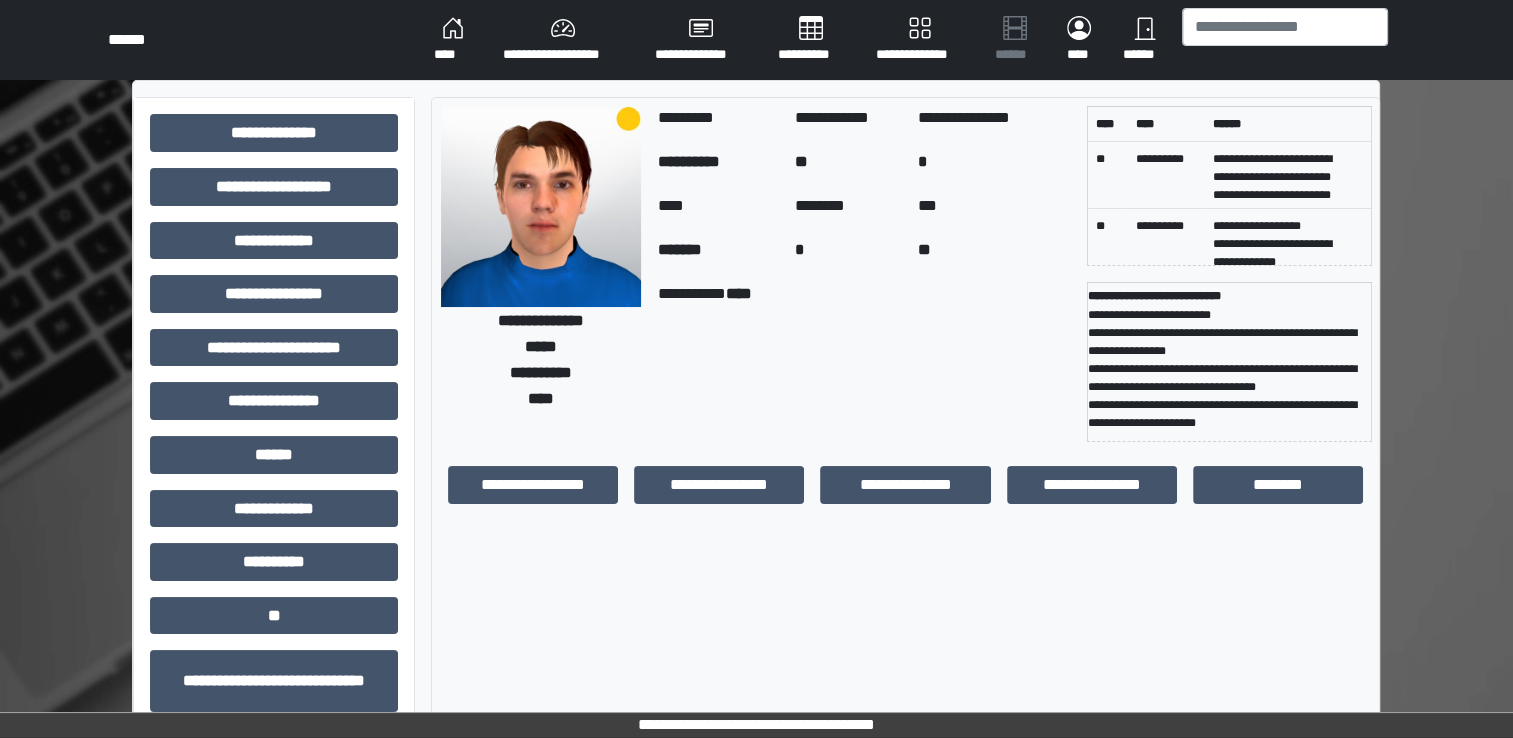 scroll, scrollTop: 0, scrollLeft: 0, axis: both 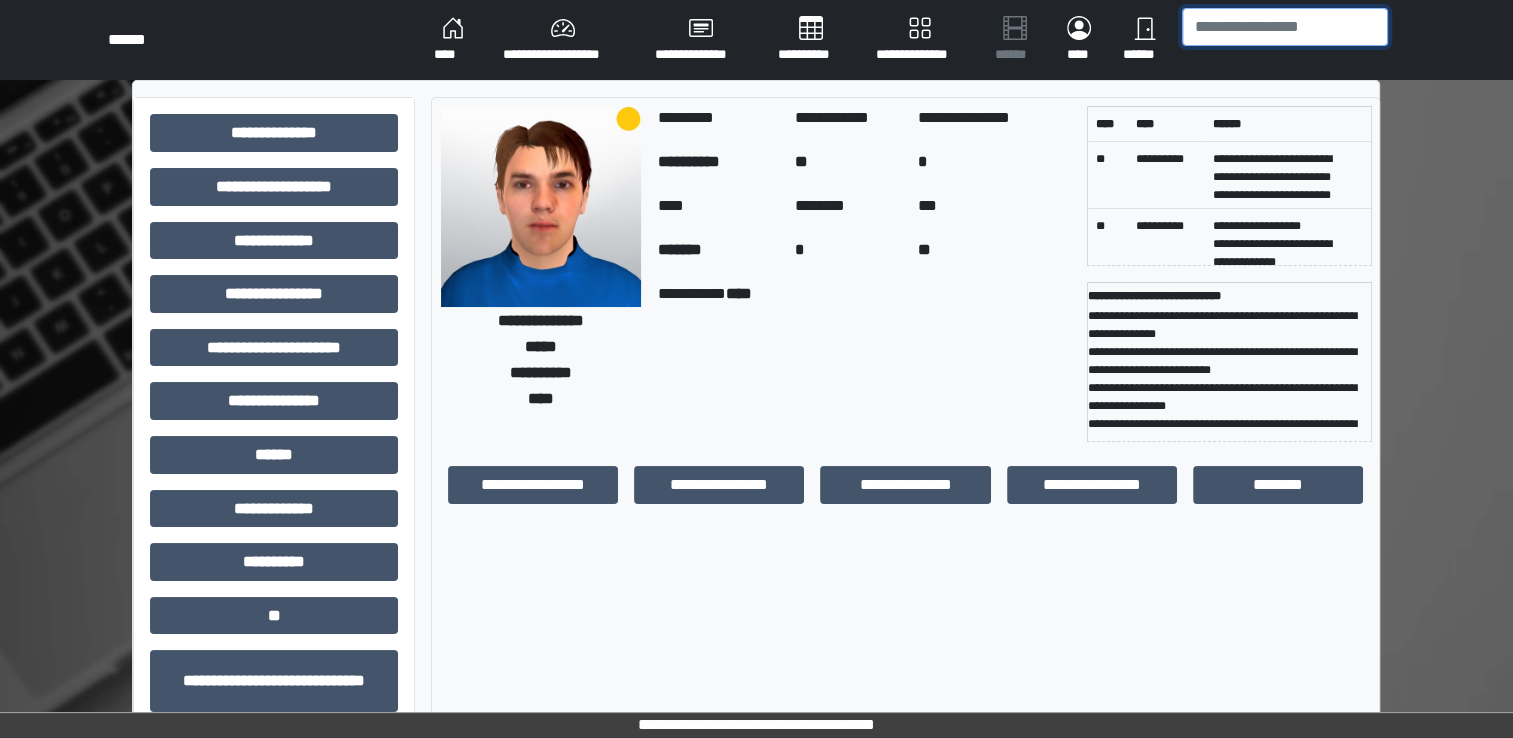 click at bounding box center (1285, 27) 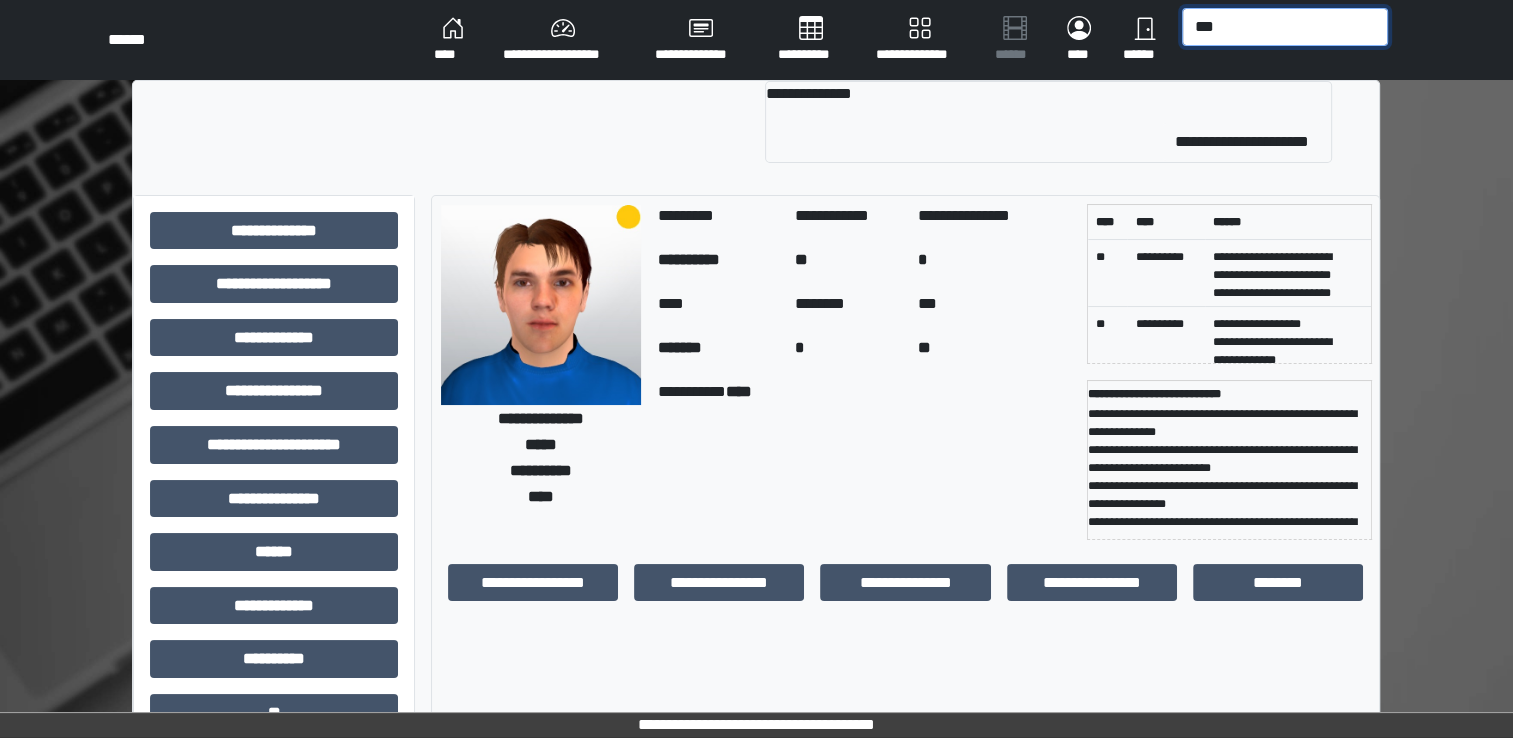 type on "***" 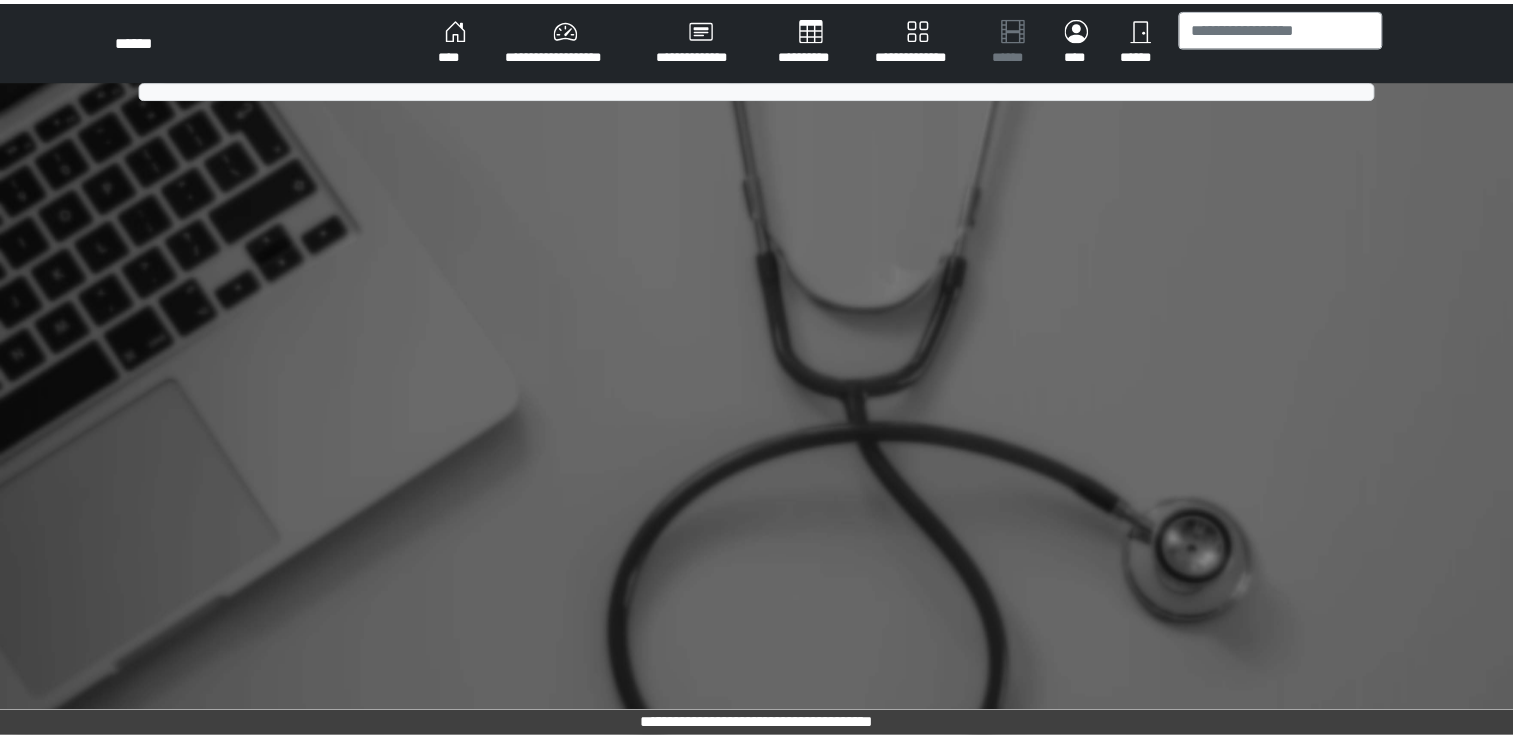 scroll, scrollTop: 0, scrollLeft: 0, axis: both 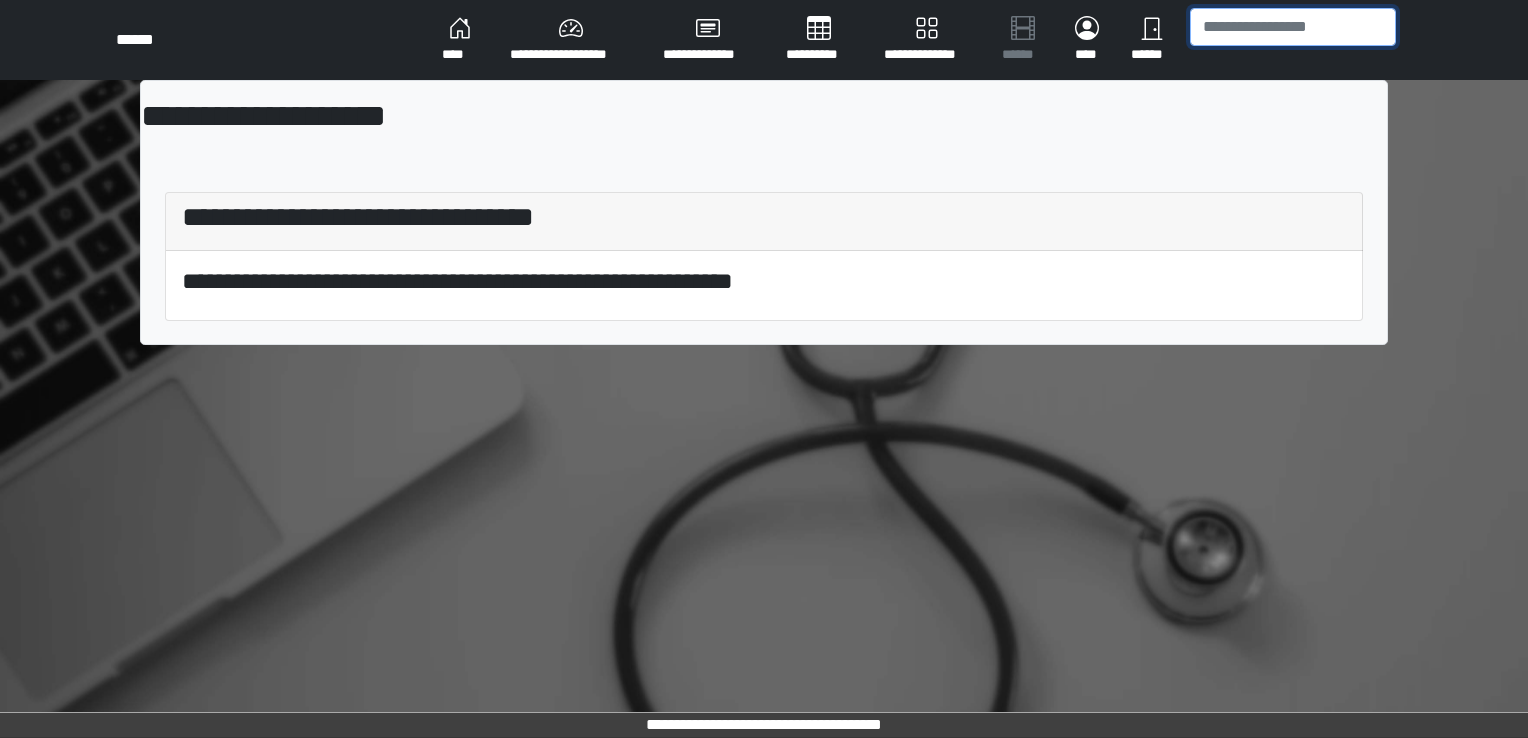 click at bounding box center (1293, 27) 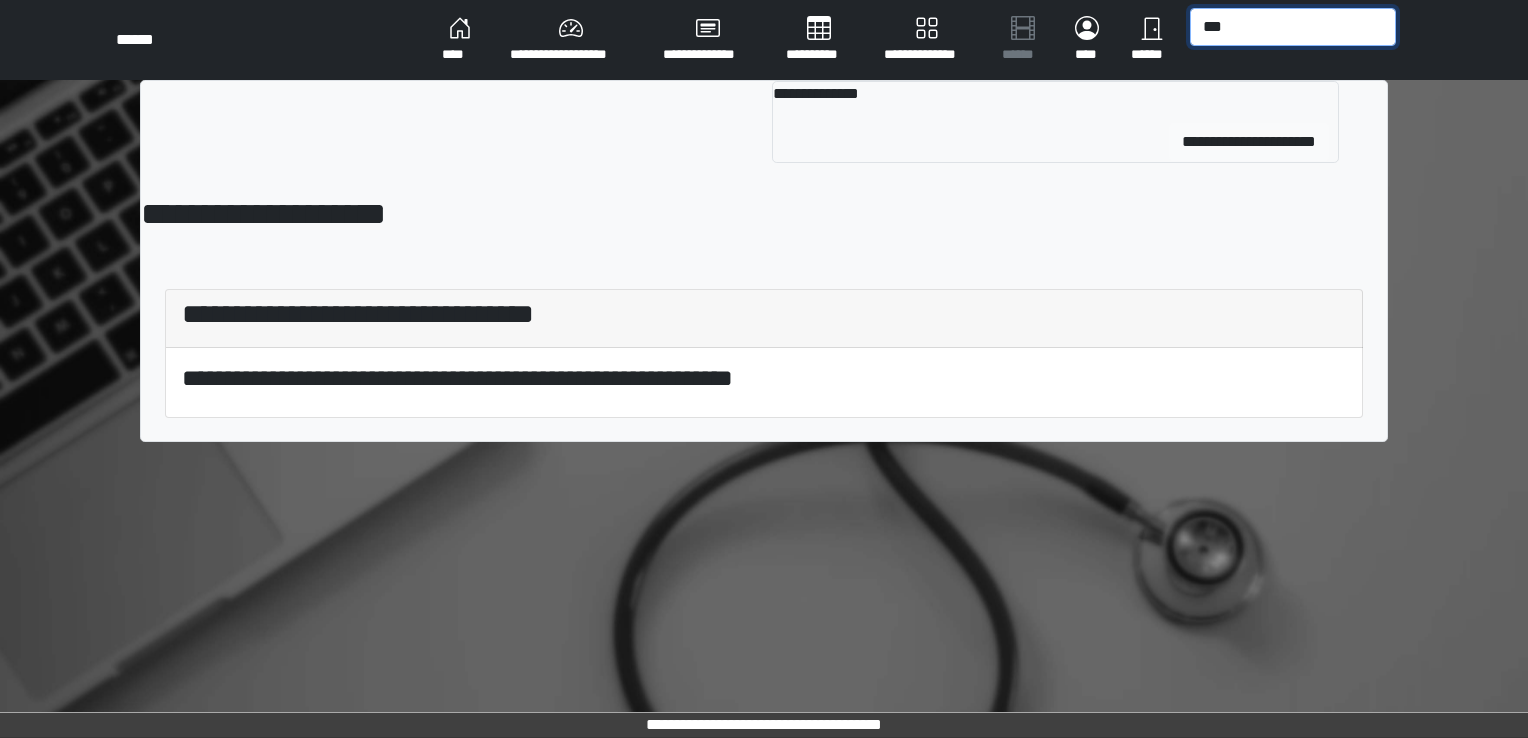 type on "***" 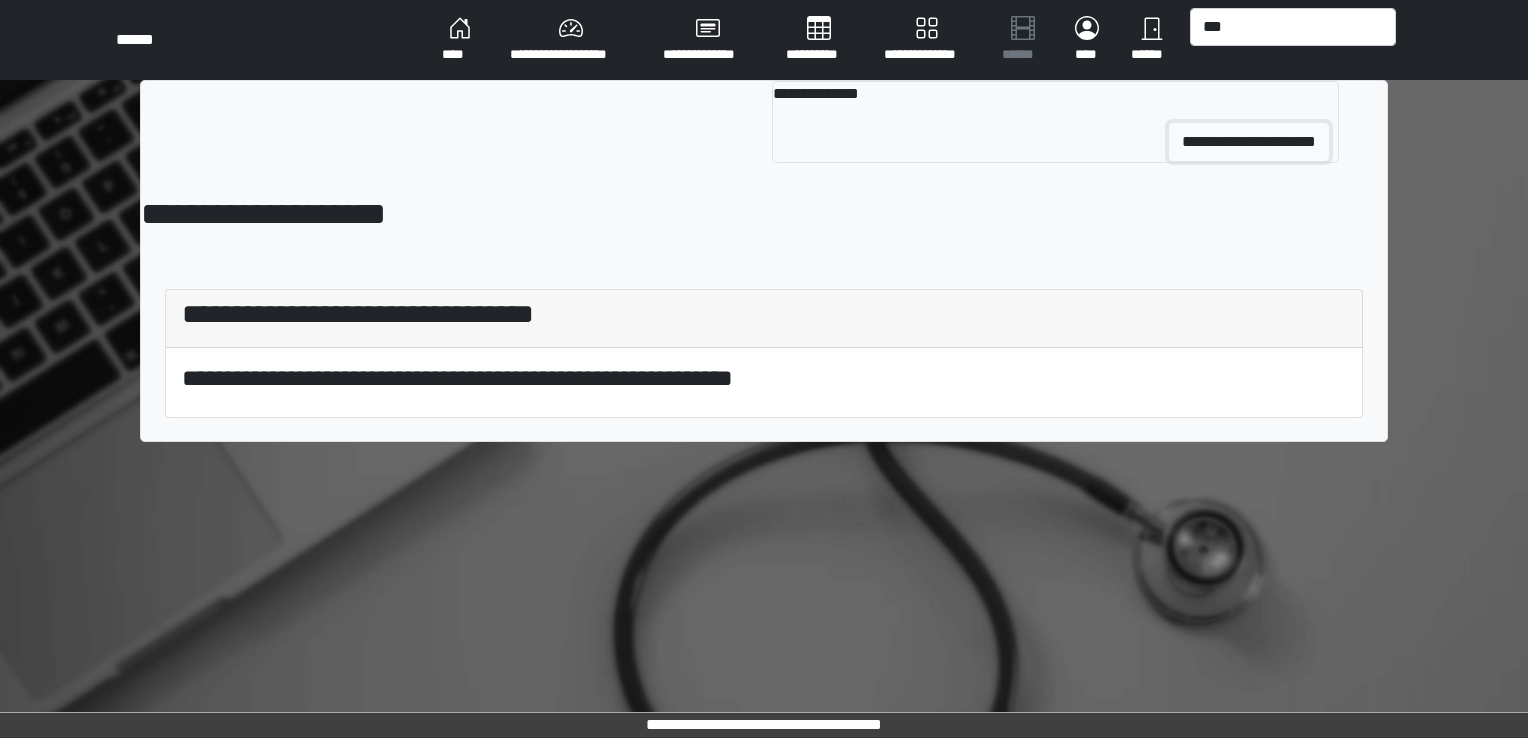 click on "**********" at bounding box center [1249, 142] 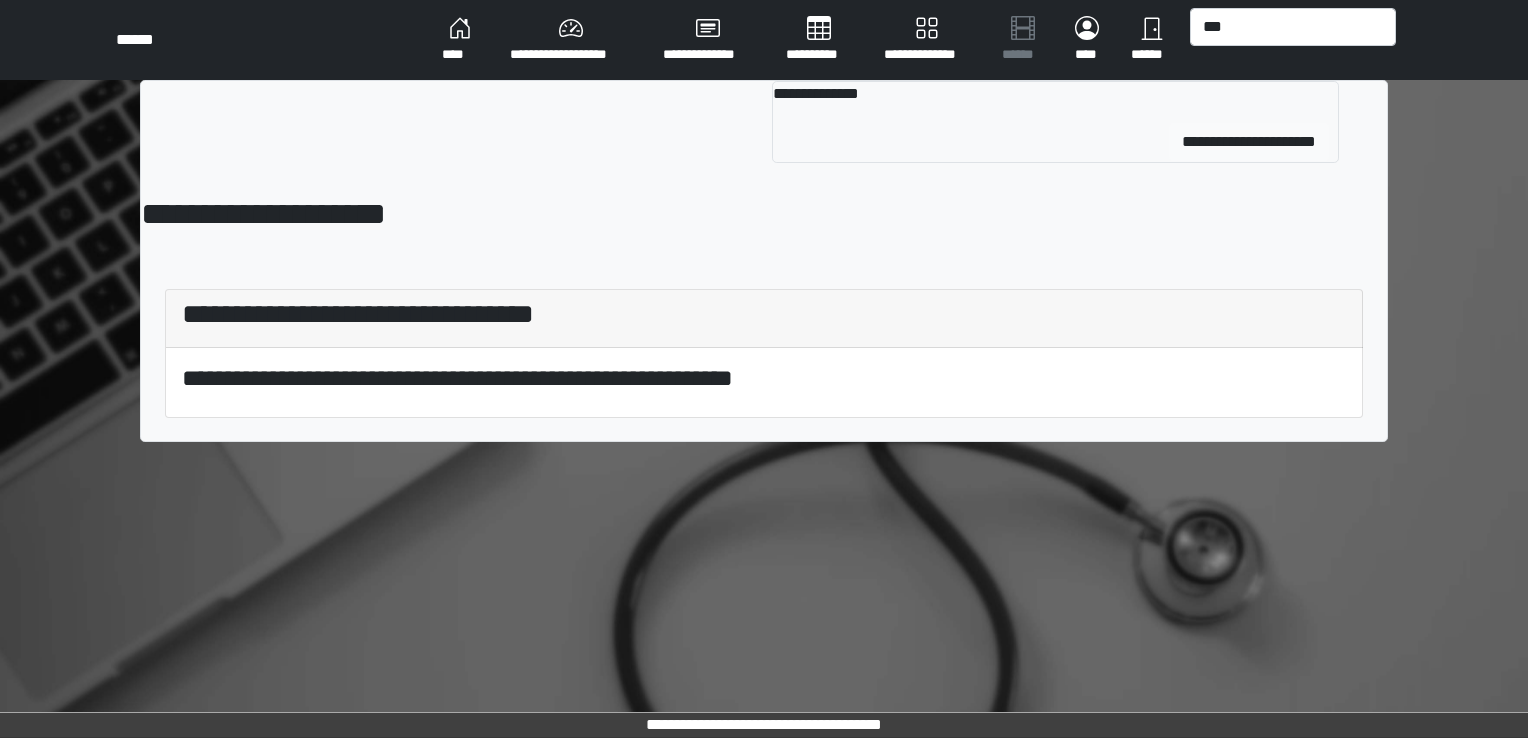 type 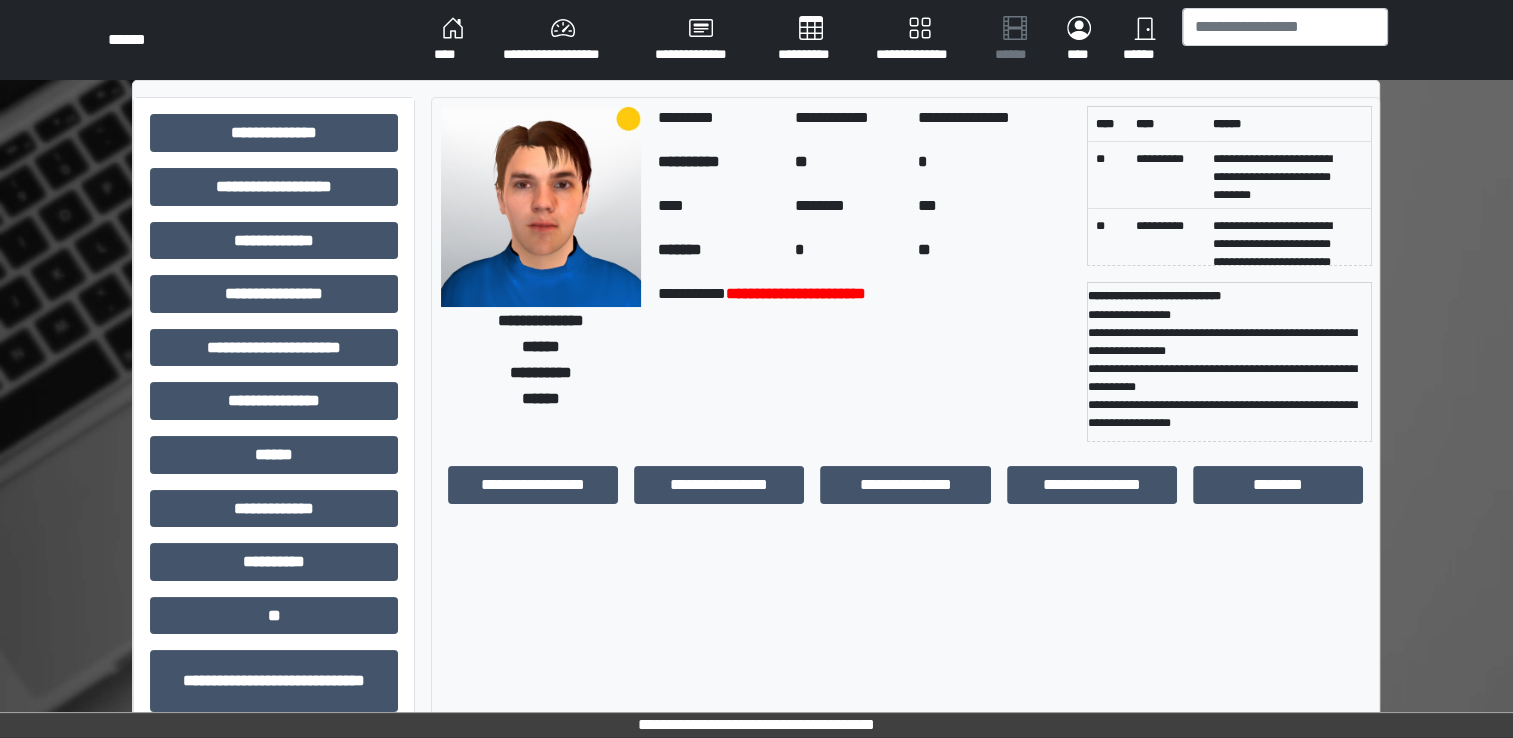 scroll, scrollTop: 0, scrollLeft: 0, axis: both 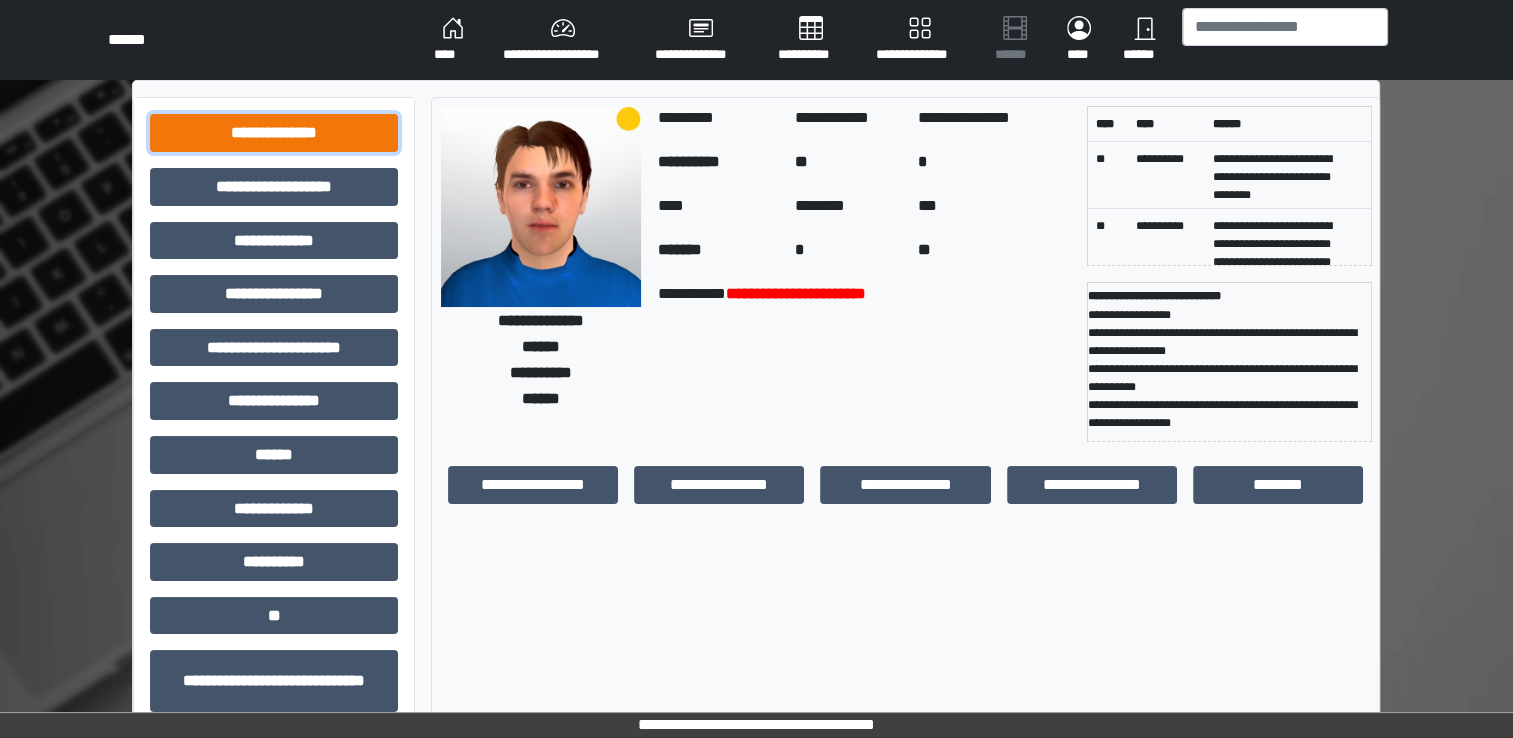 click on "**********" at bounding box center [274, 133] 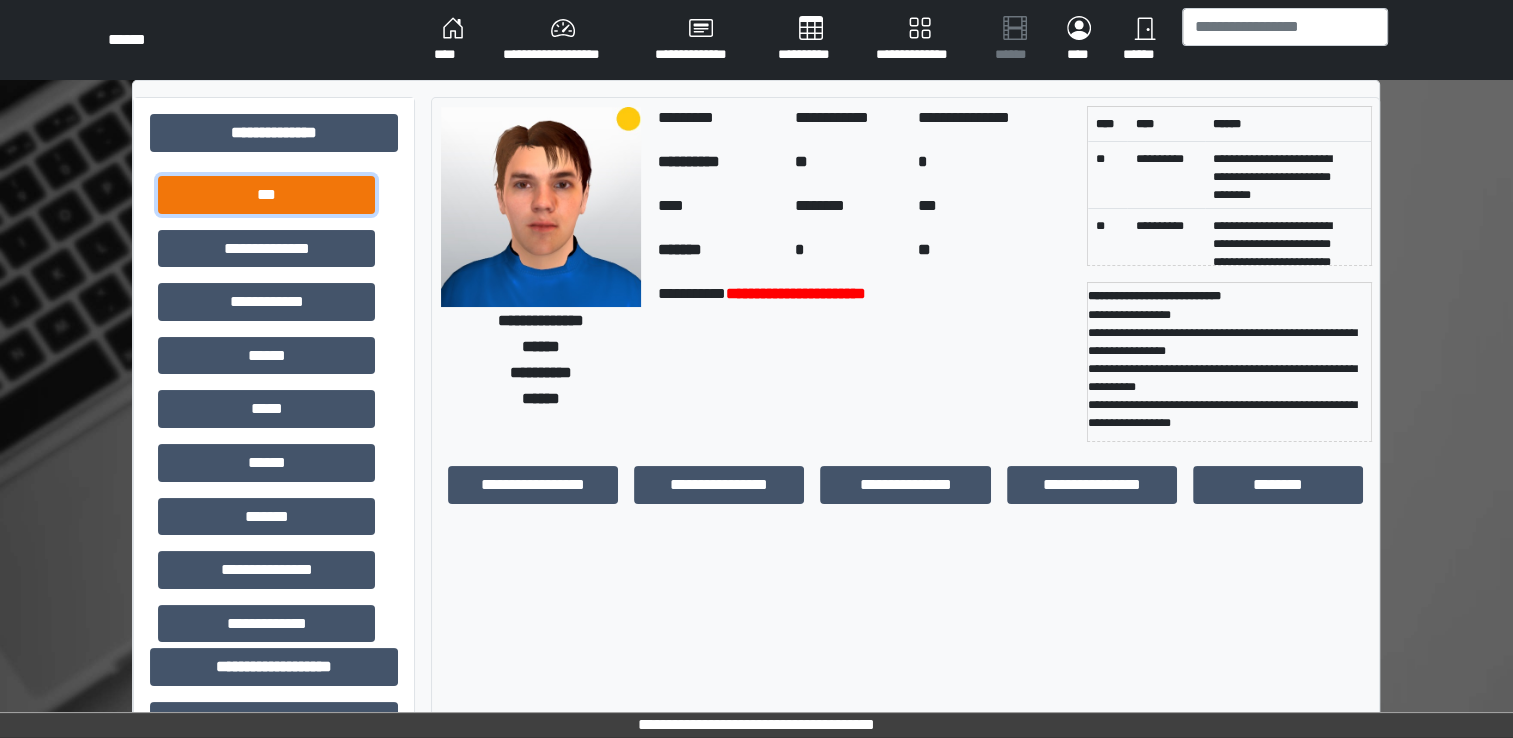 click on "***" at bounding box center [266, 195] 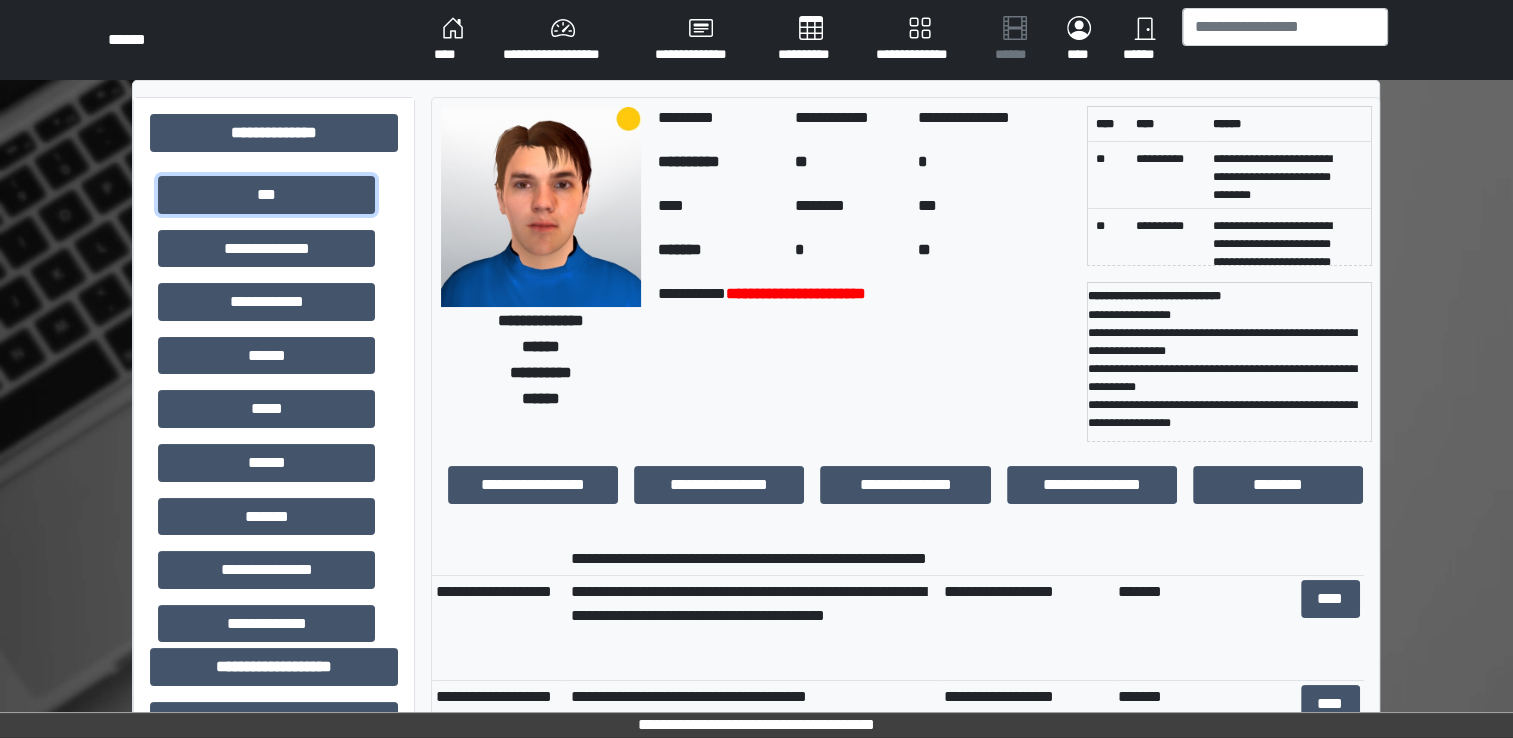 scroll, scrollTop: 332, scrollLeft: 0, axis: vertical 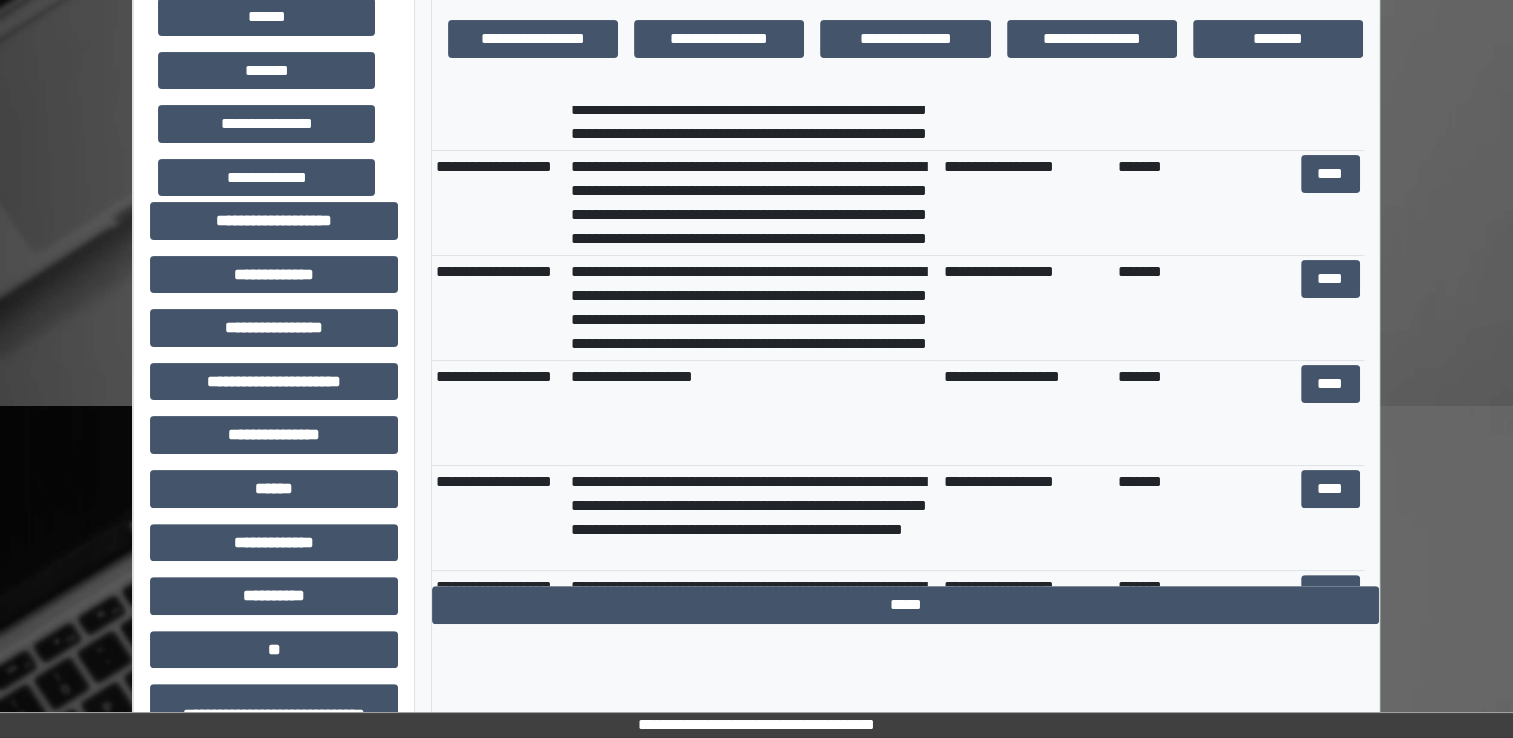 click on "**********" at bounding box center (753, 413) 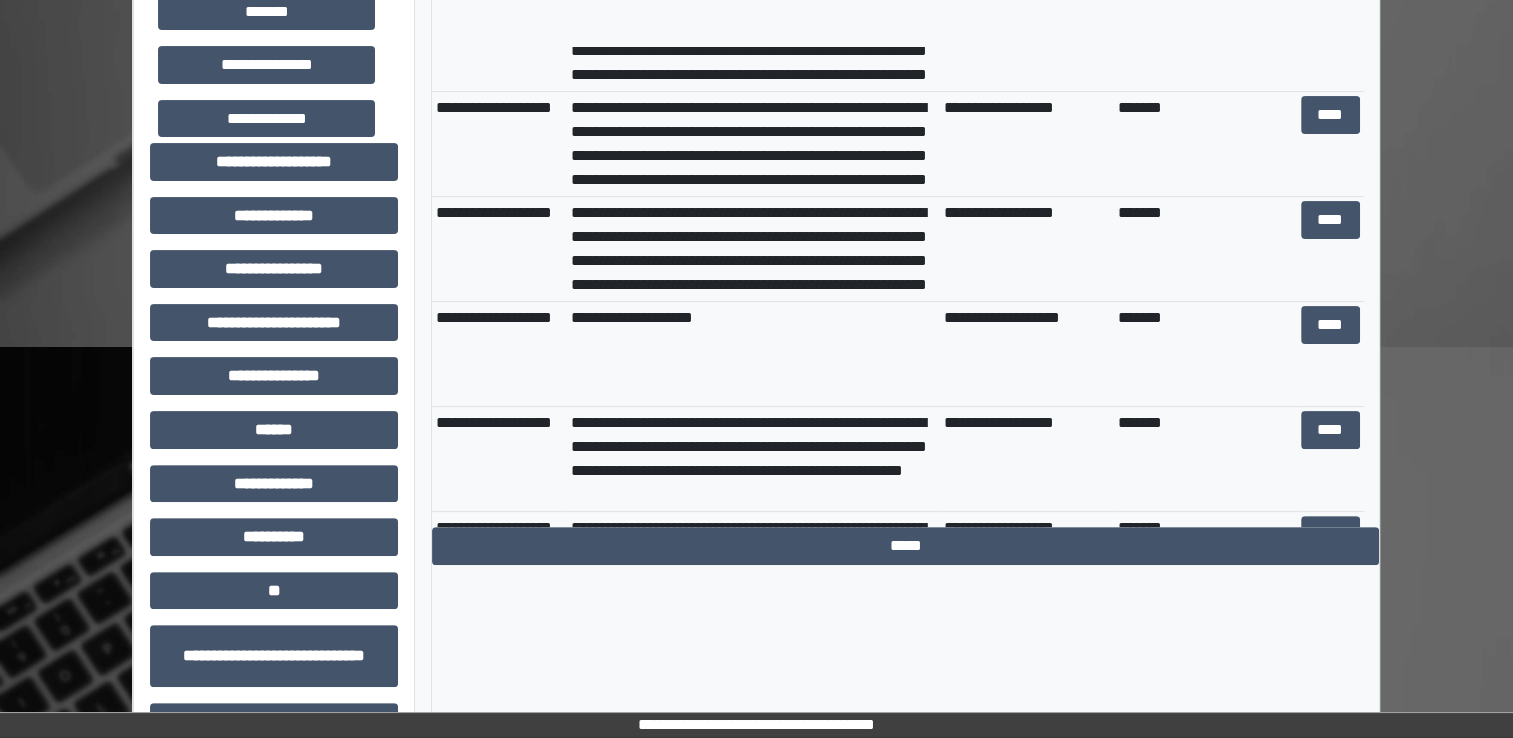 scroll, scrollTop: 512, scrollLeft: 0, axis: vertical 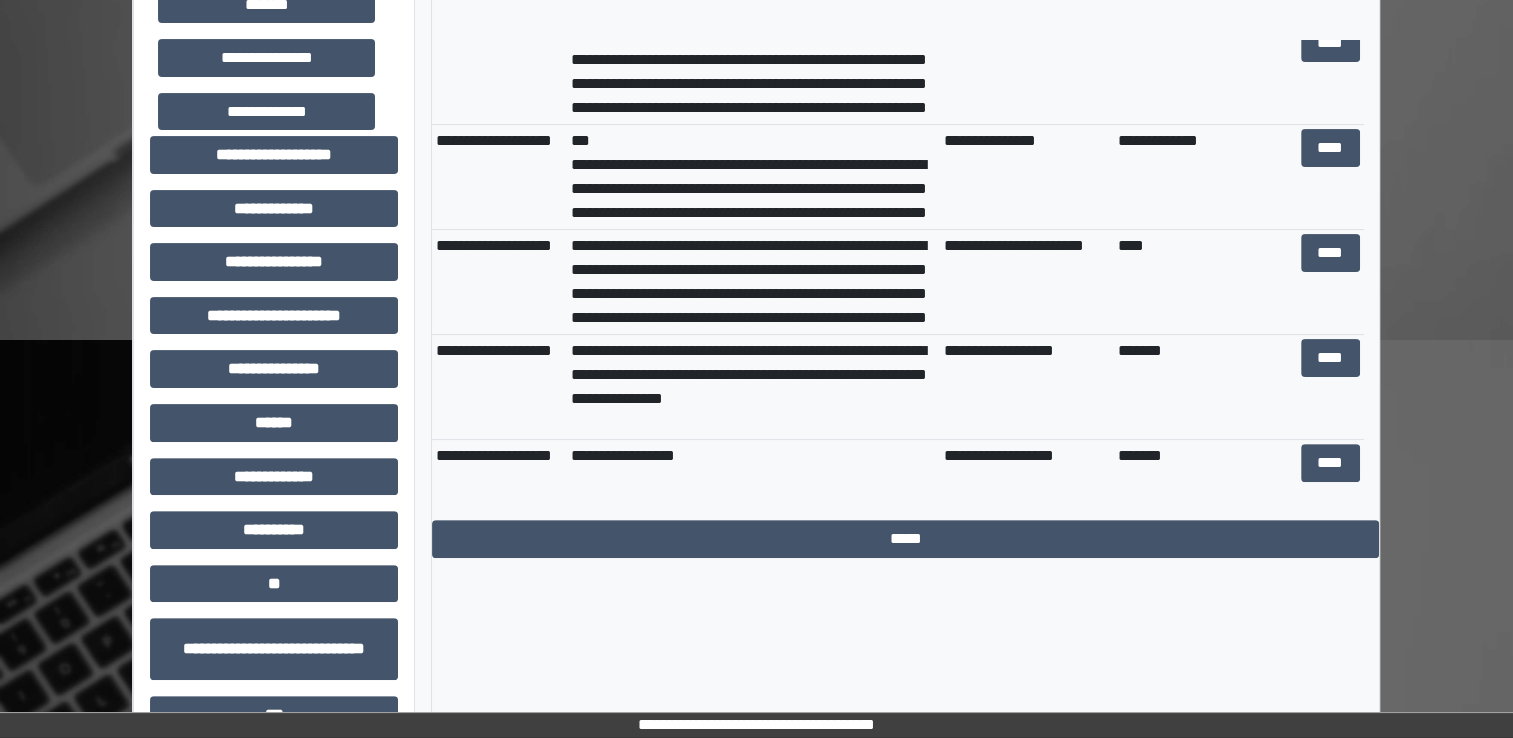 click on "**********" at bounding box center (753, 387) 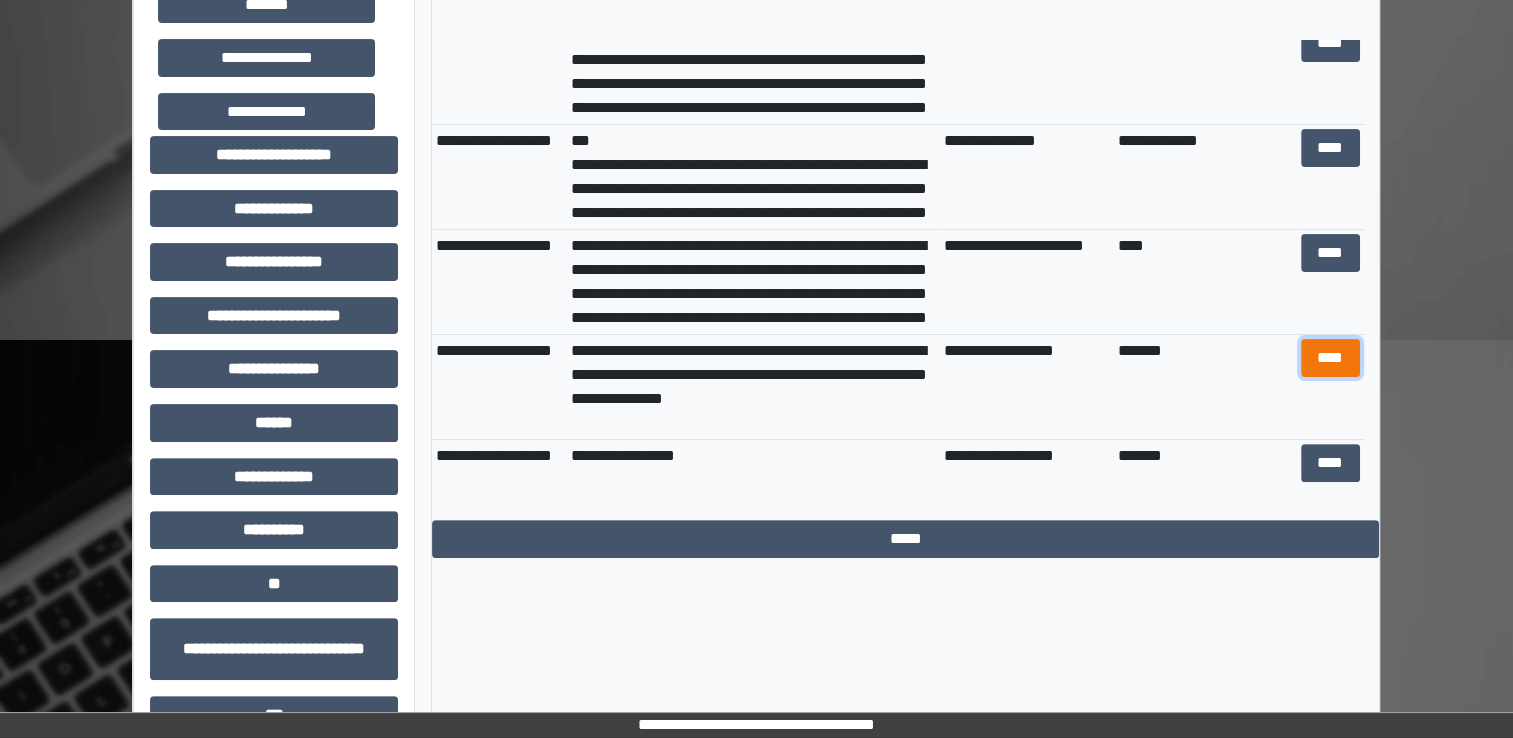 click on "****" at bounding box center (1330, 358) 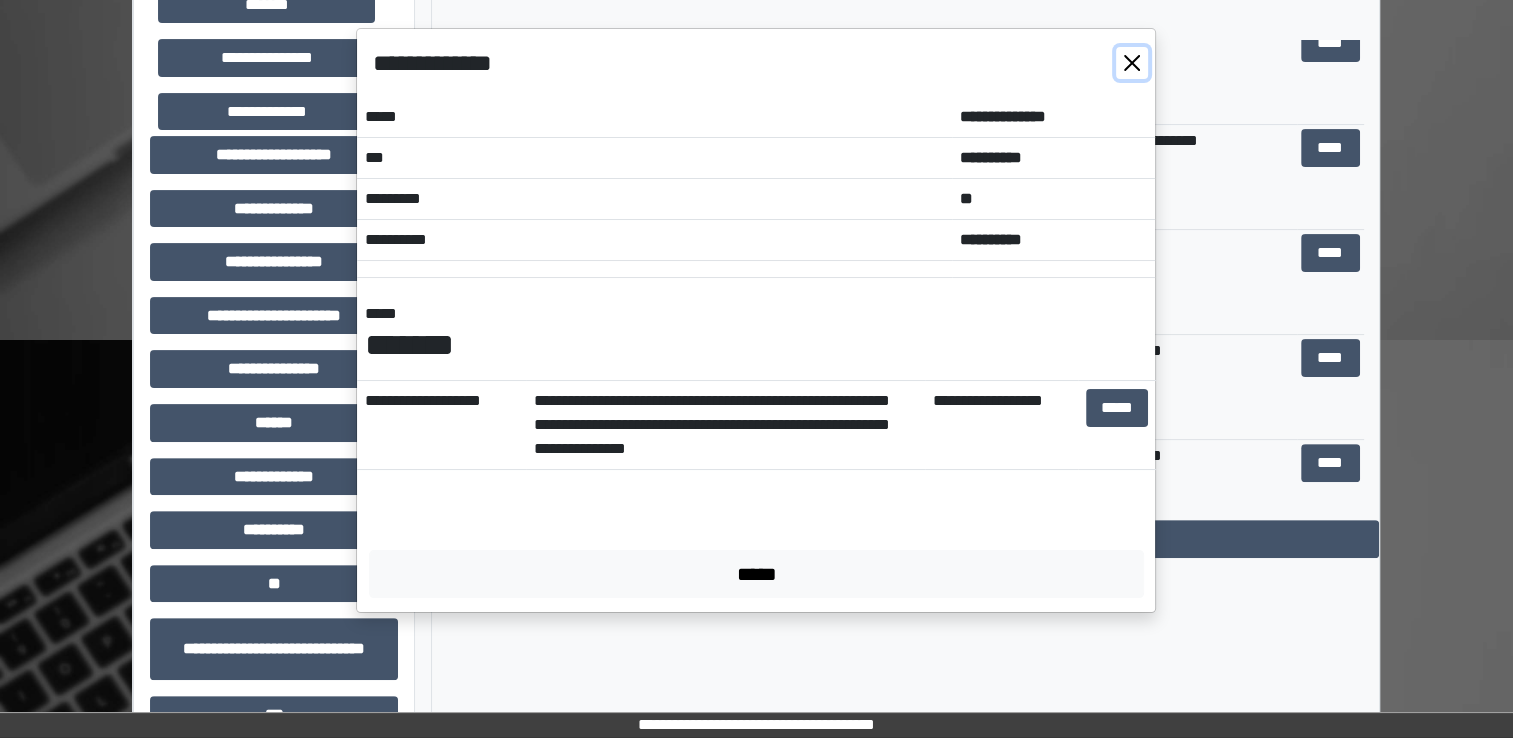 click at bounding box center (1132, 63) 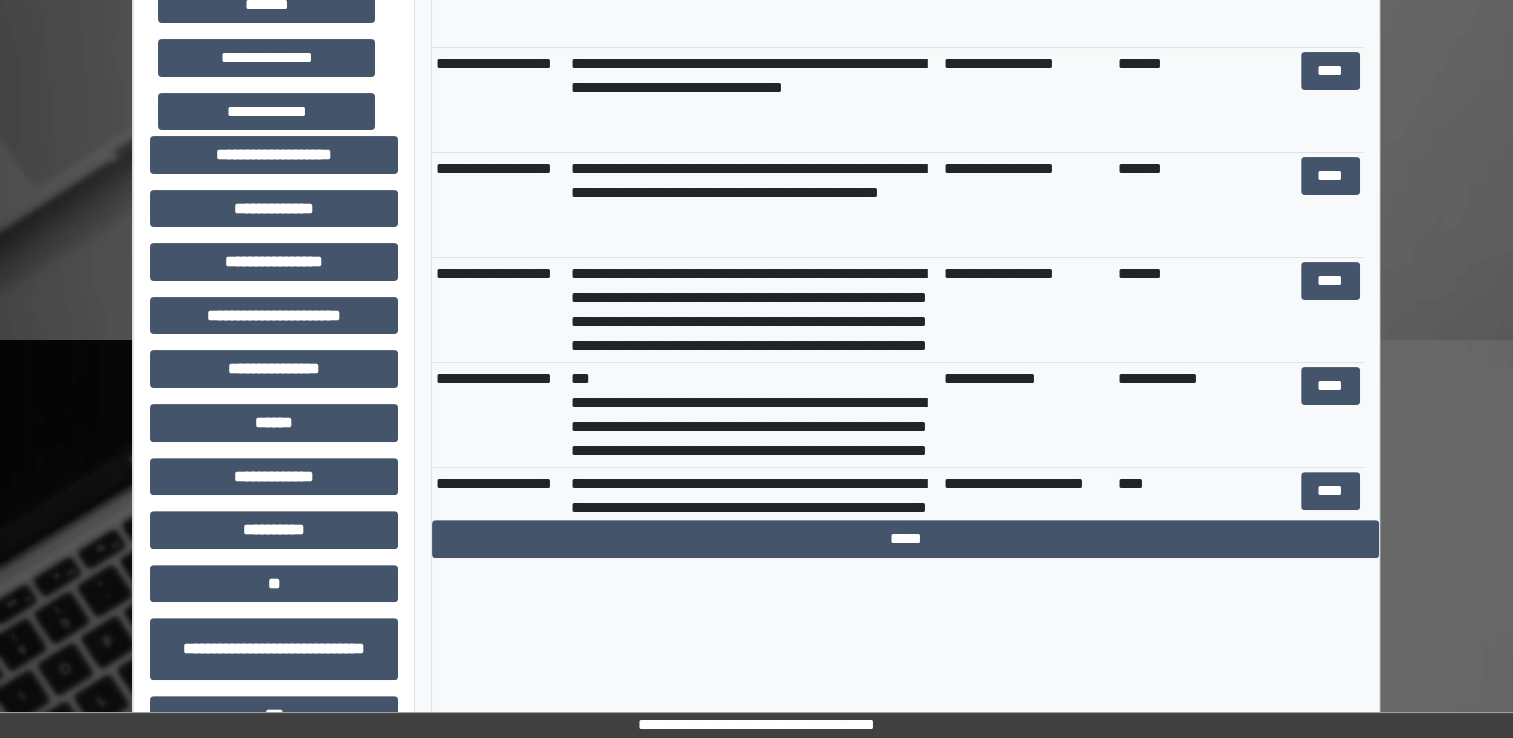 scroll, scrollTop: 546, scrollLeft: 0, axis: vertical 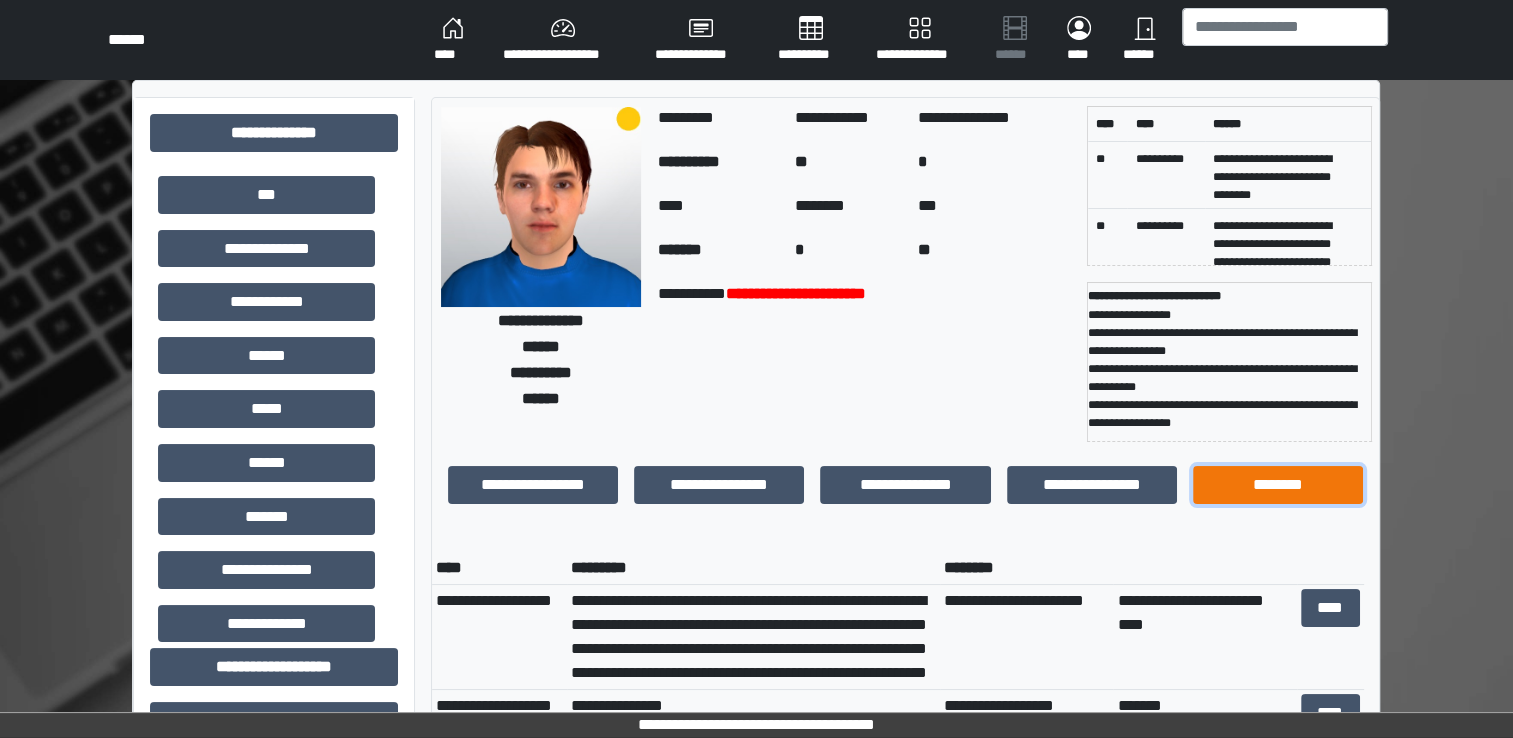 click on "********" at bounding box center [1278, 485] 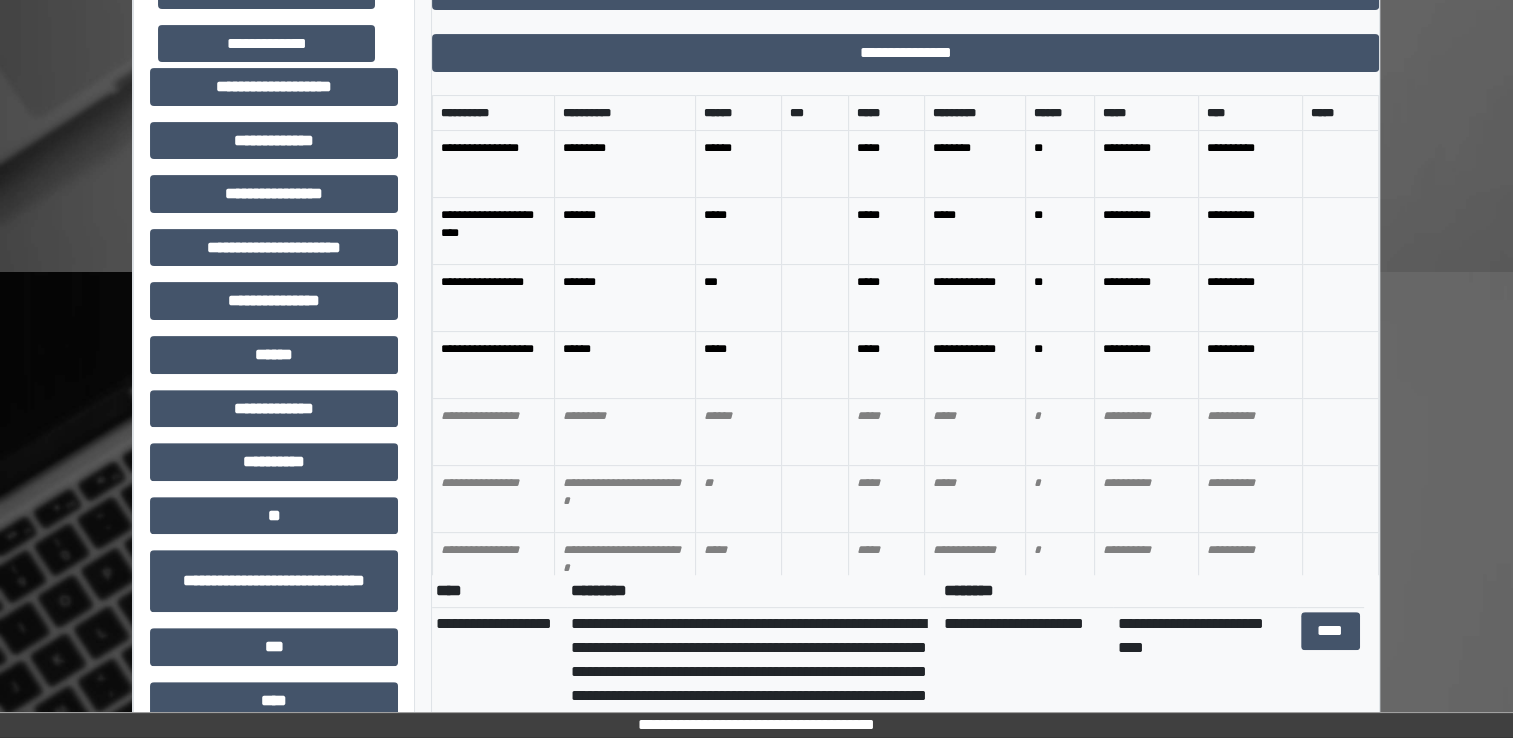 scroll, scrollTop: 560, scrollLeft: 0, axis: vertical 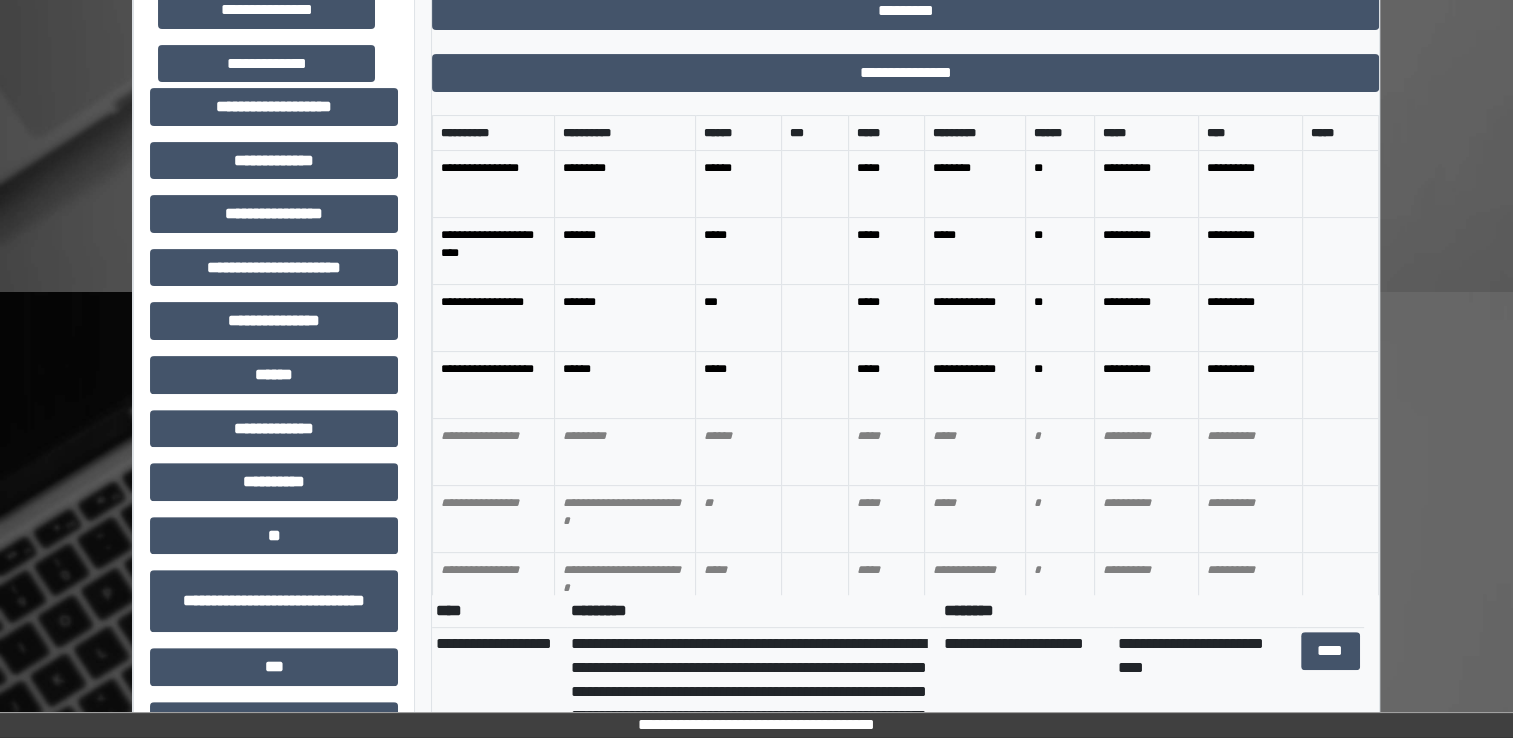 click on "**********" at bounding box center [493, 452] 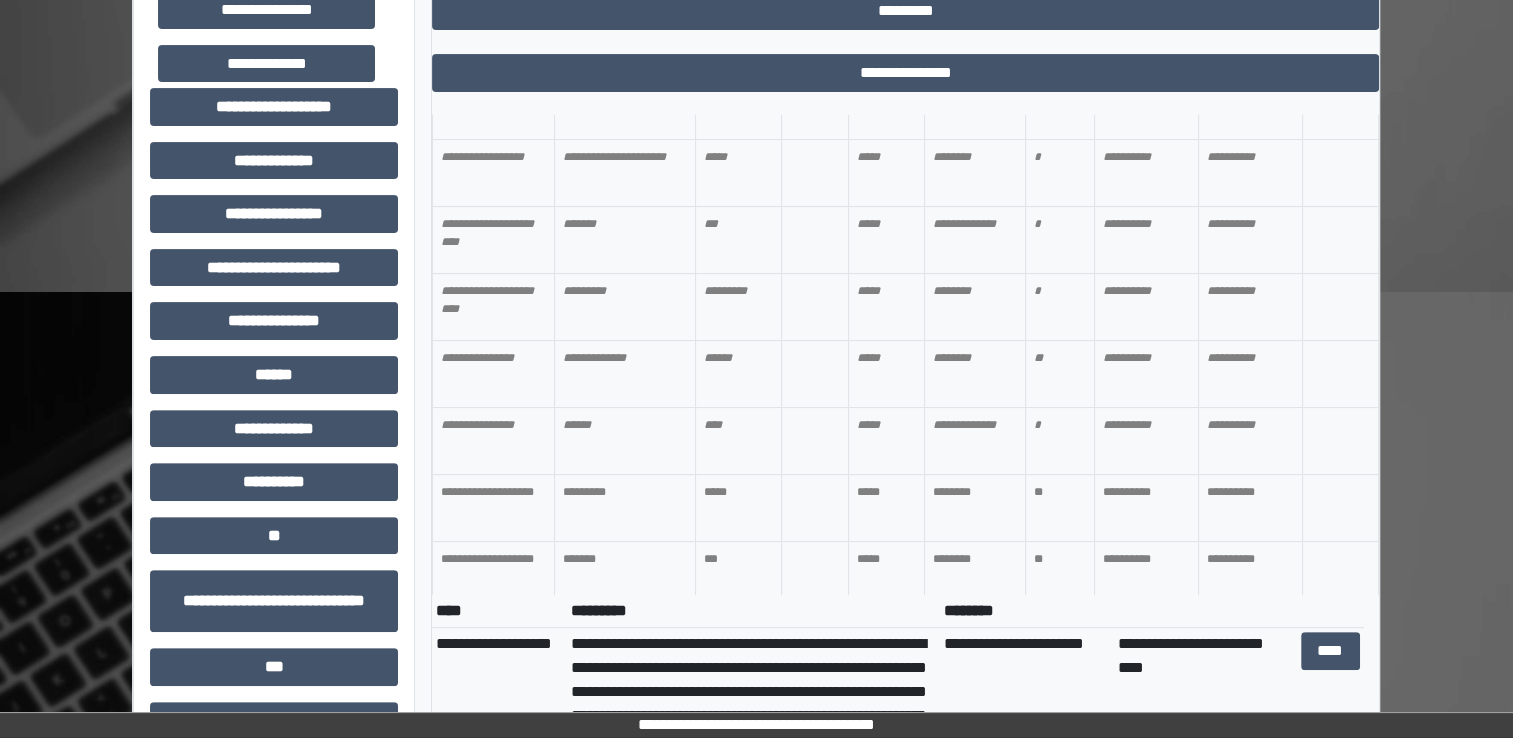 scroll, scrollTop: 1020, scrollLeft: 0, axis: vertical 